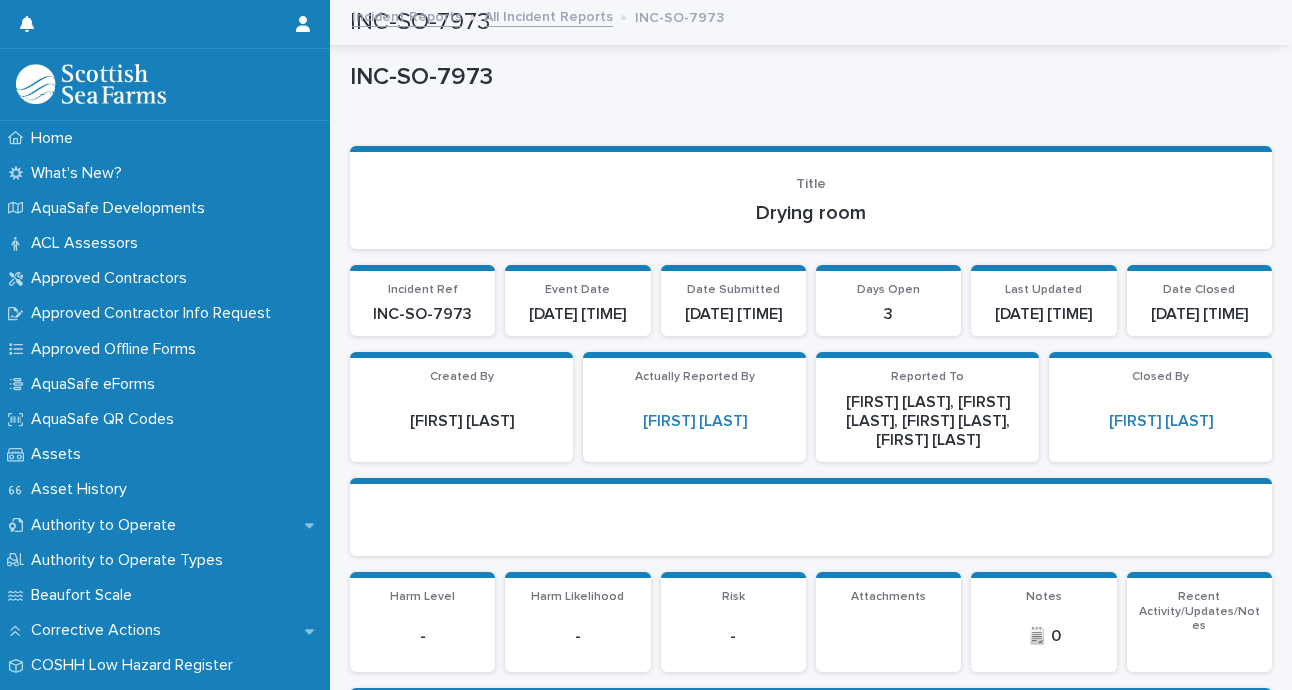 scroll, scrollTop: 0, scrollLeft: 0, axis: both 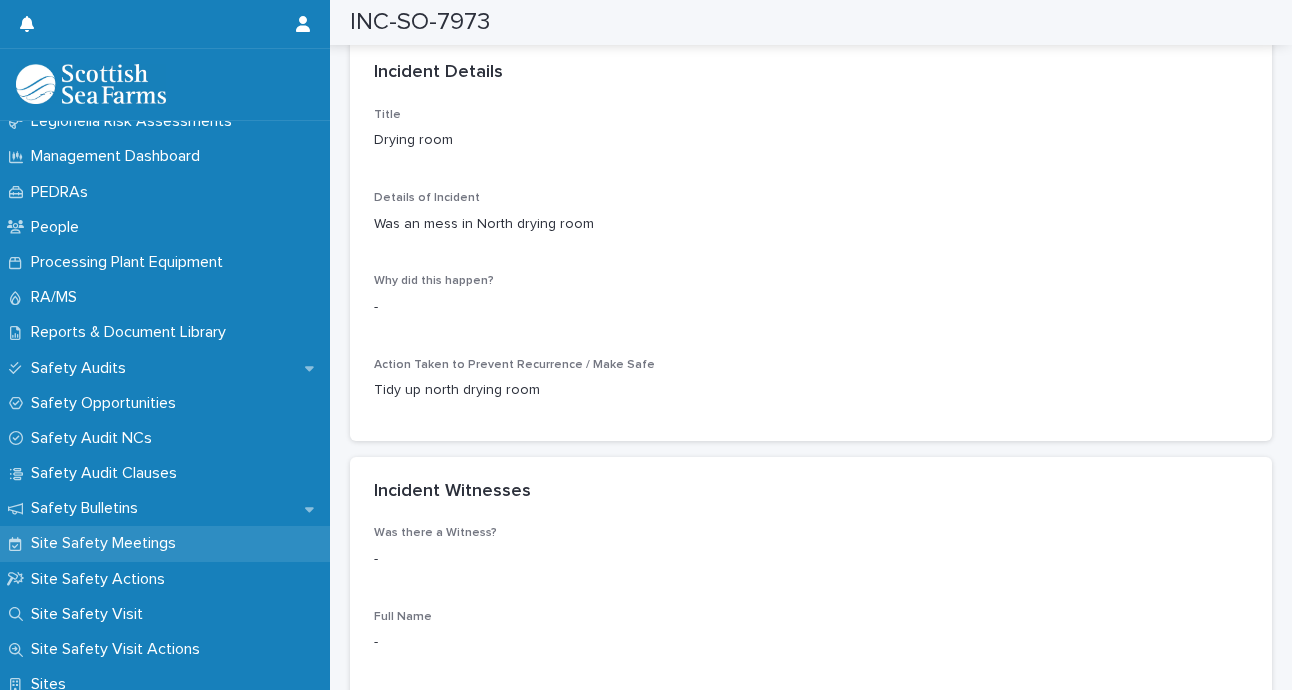 click on "Site Safety Meetings" at bounding box center (165, 543) 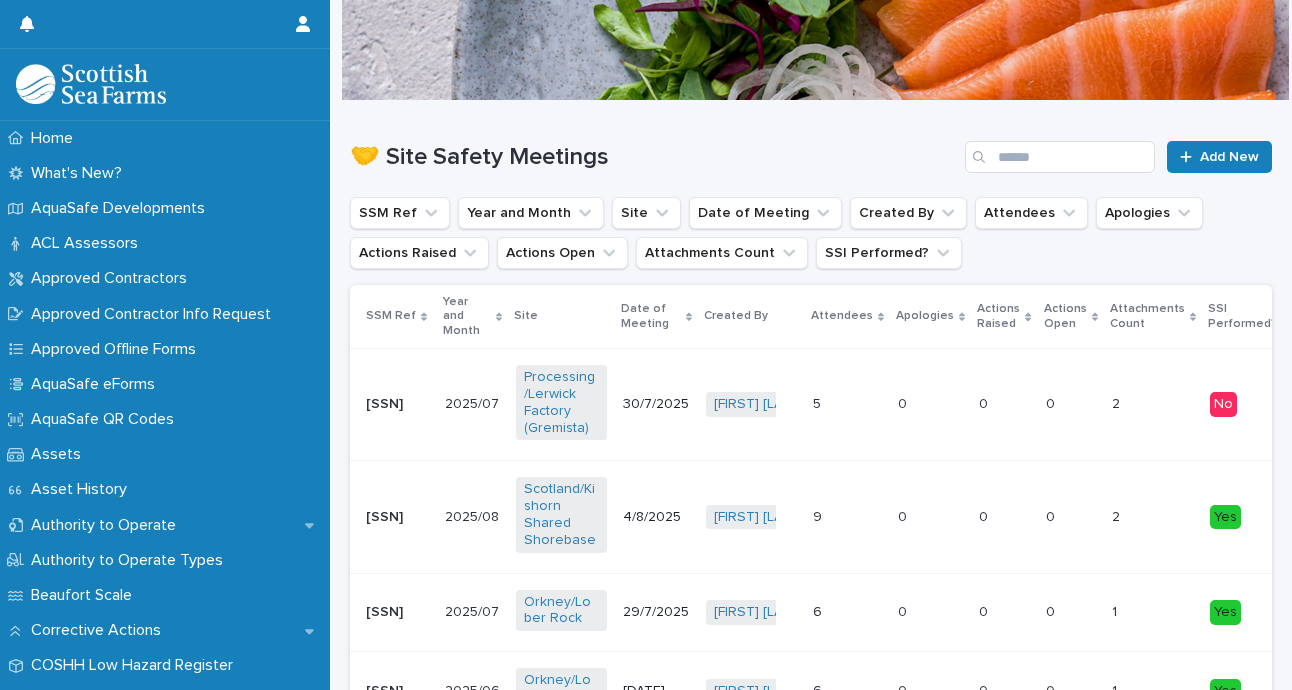 scroll, scrollTop: 100, scrollLeft: 0, axis: vertical 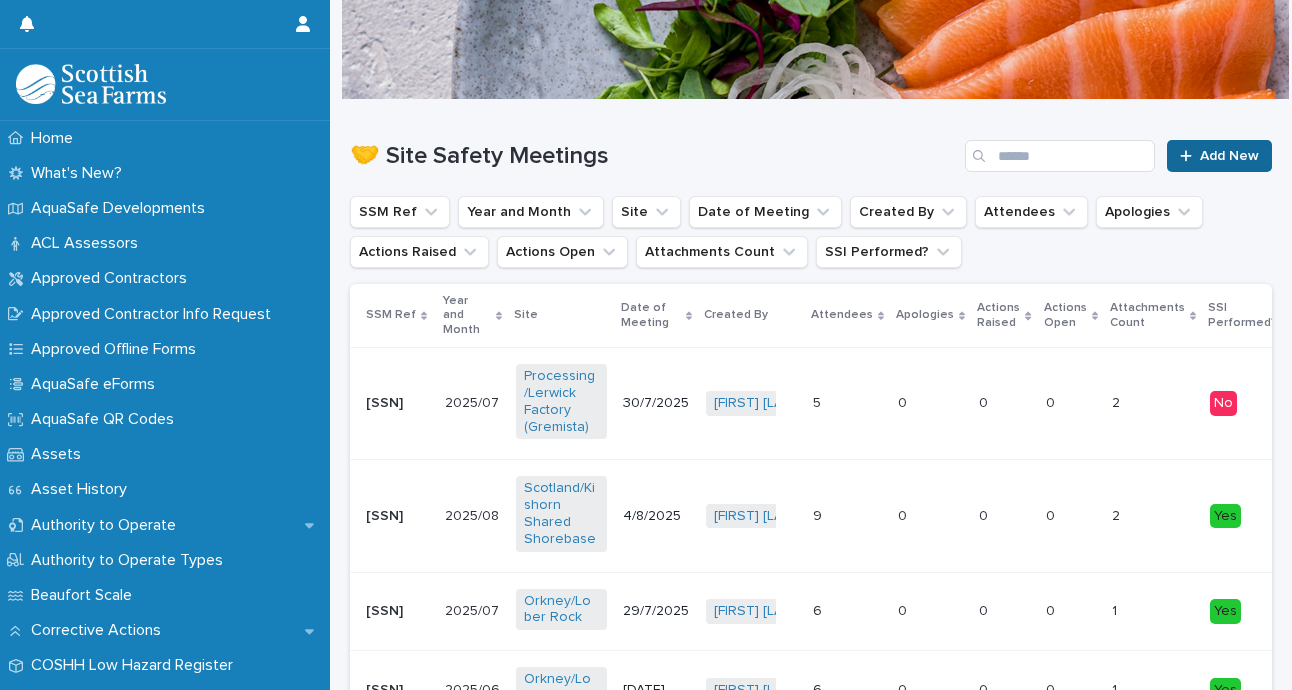 click on "Add New" at bounding box center [1229, 156] 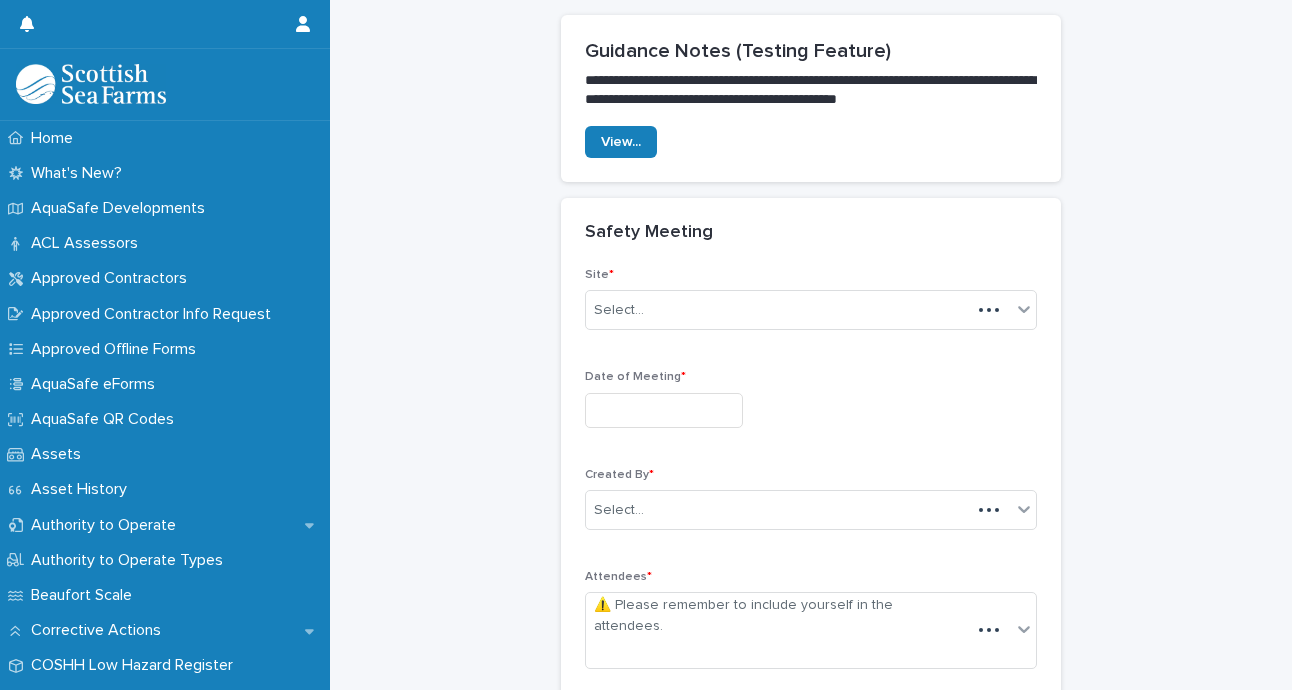 scroll, scrollTop: 128, scrollLeft: 0, axis: vertical 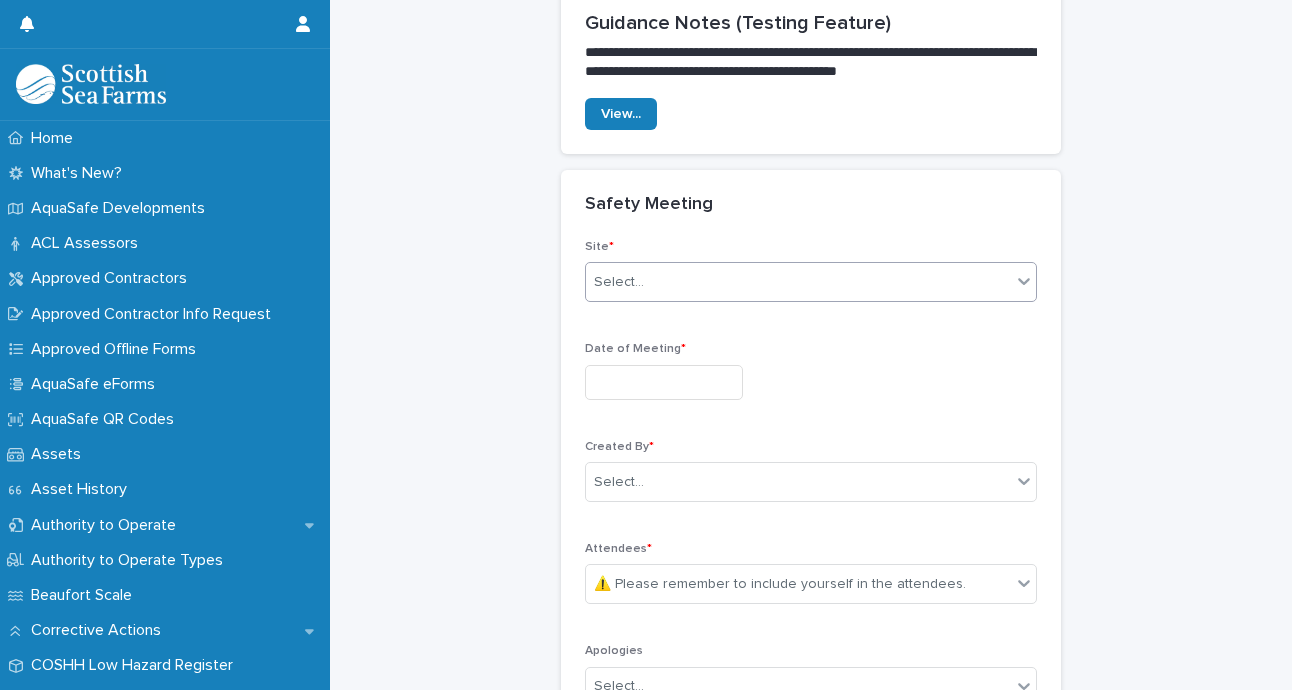 click 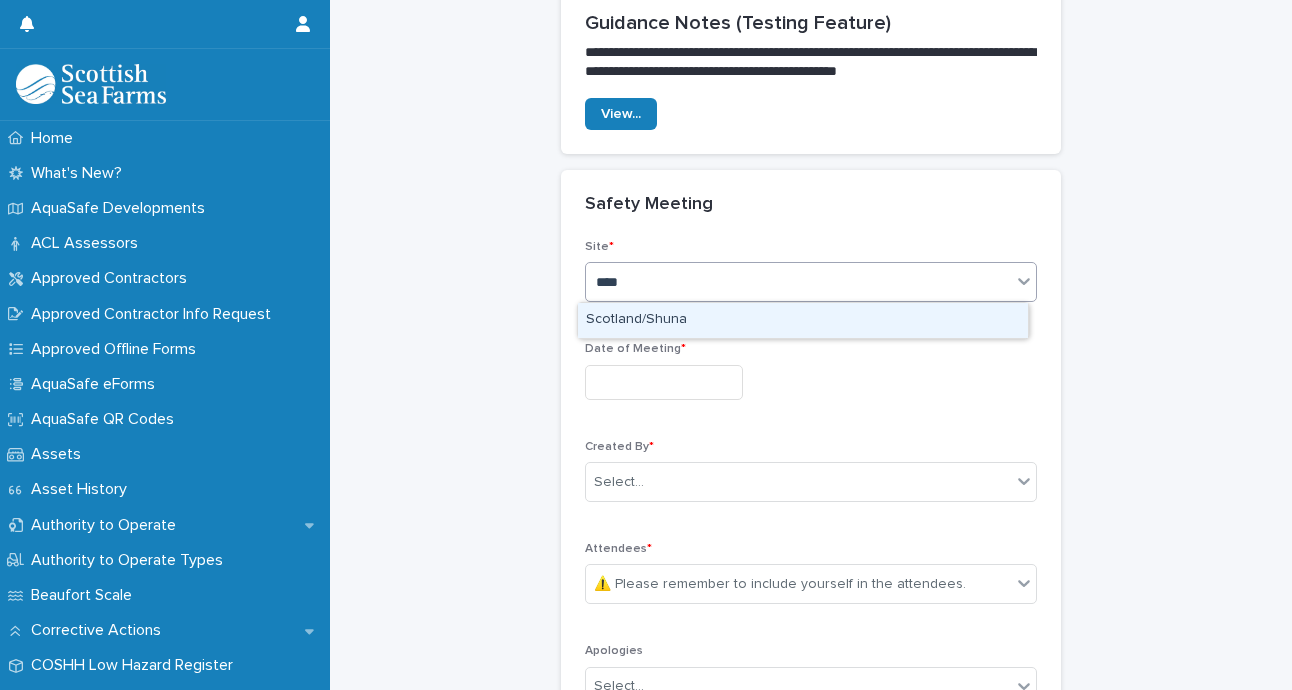 type on "*****" 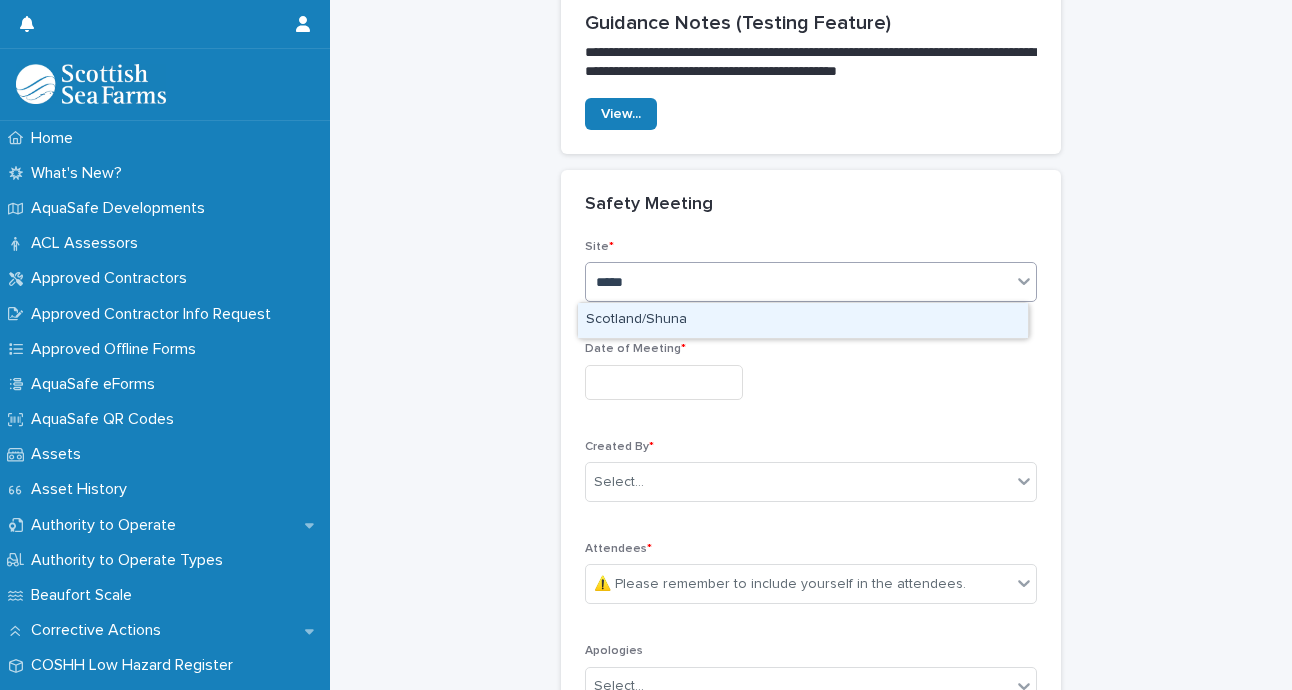 click on "Scotland/Shuna" at bounding box center (803, 320) 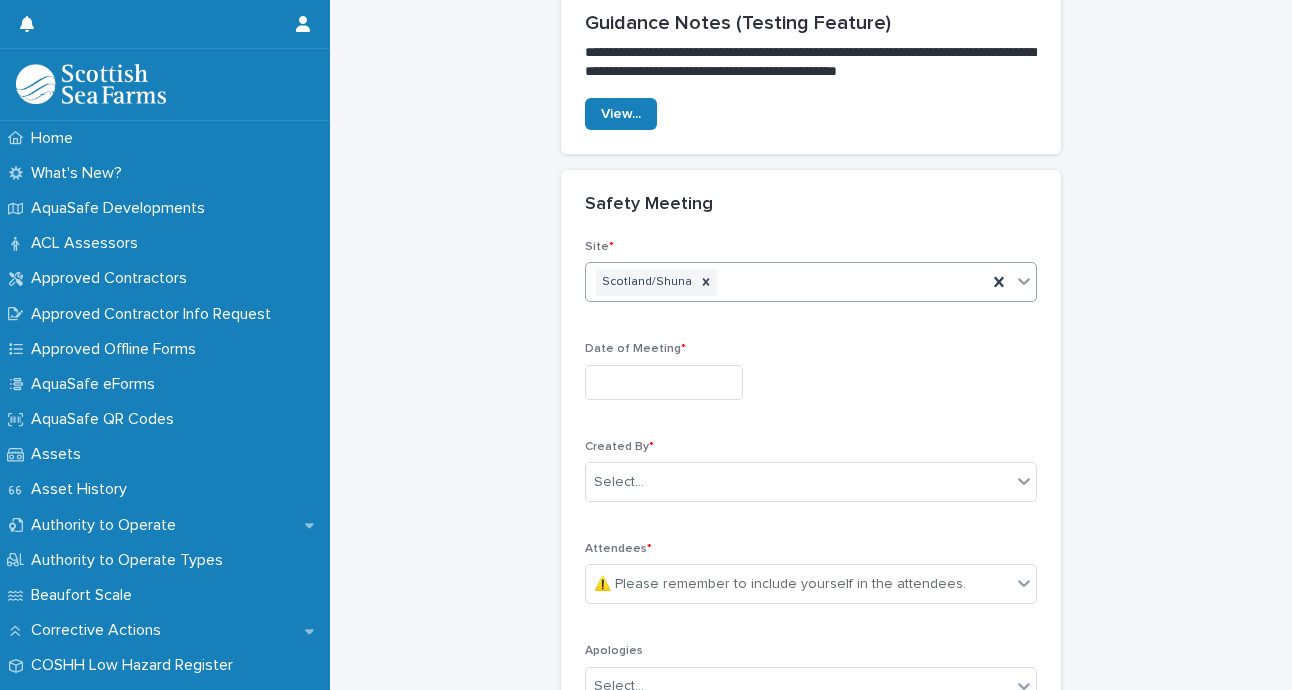 click at bounding box center (664, 382) 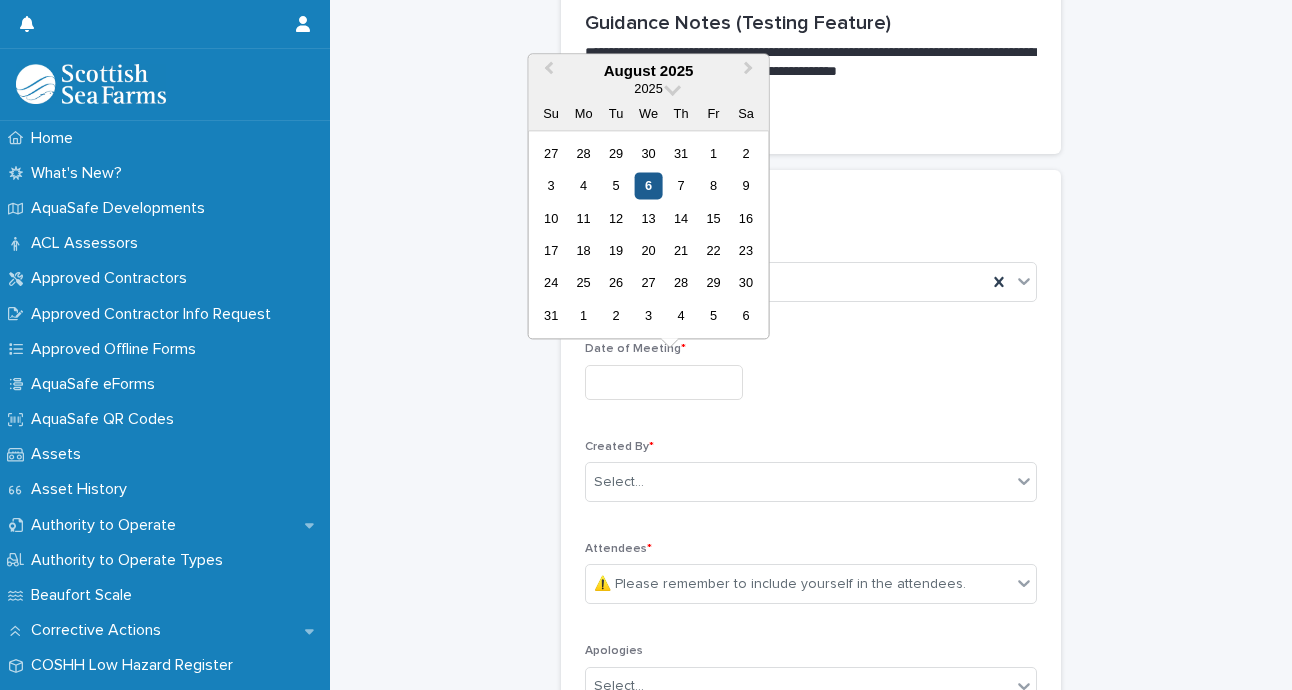 click on "6" at bounding box center [648, 185] 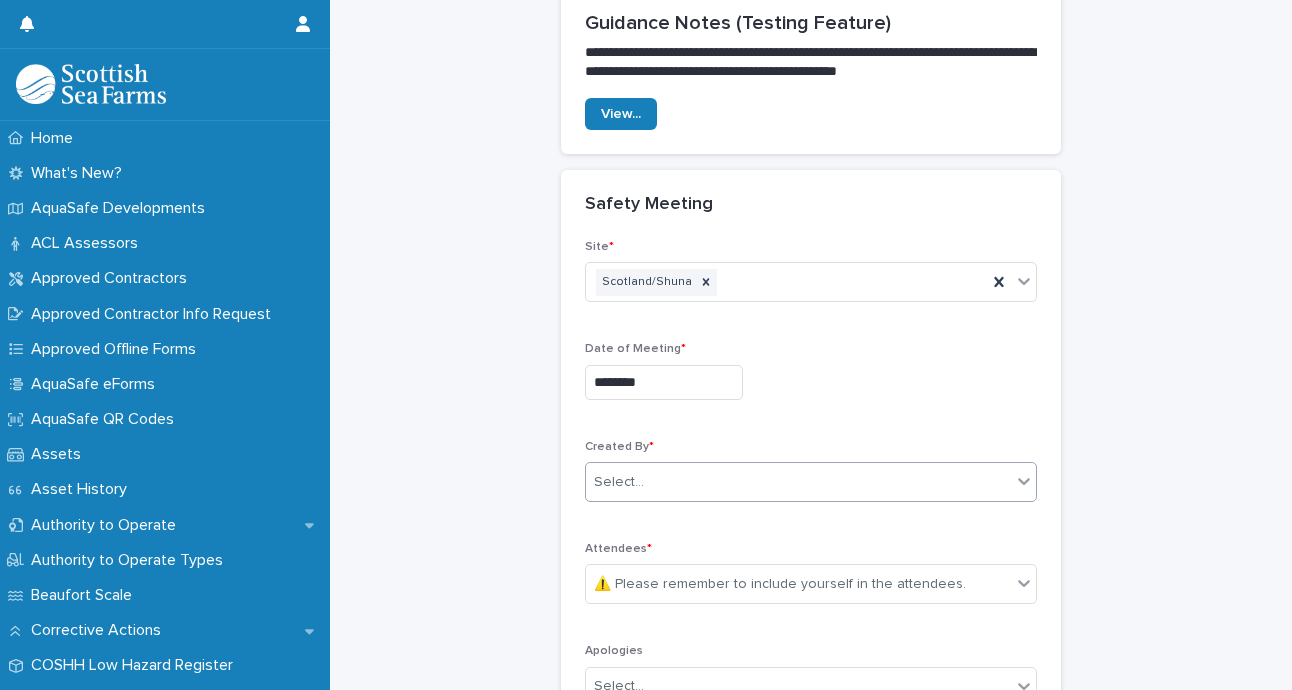 click on "Select..." at bounding box center [798, 482] 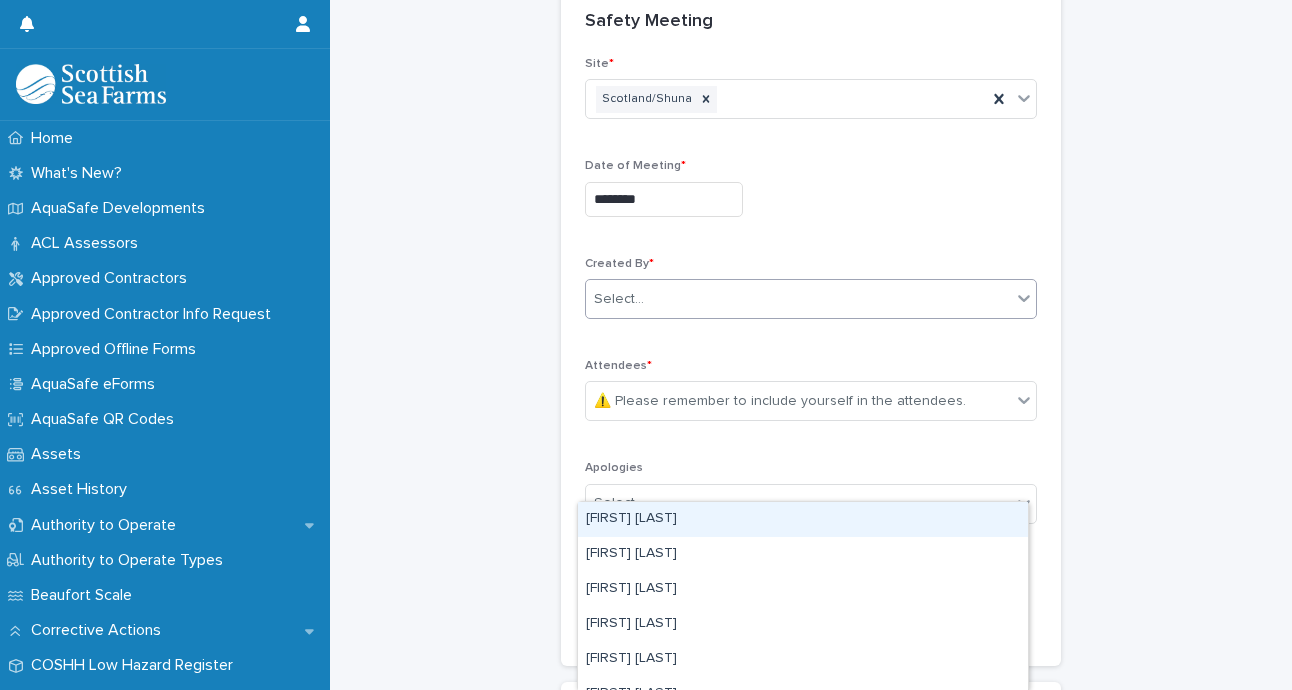 scroll, scrollTop: 323, scrollLeft: 0, axis: vertical 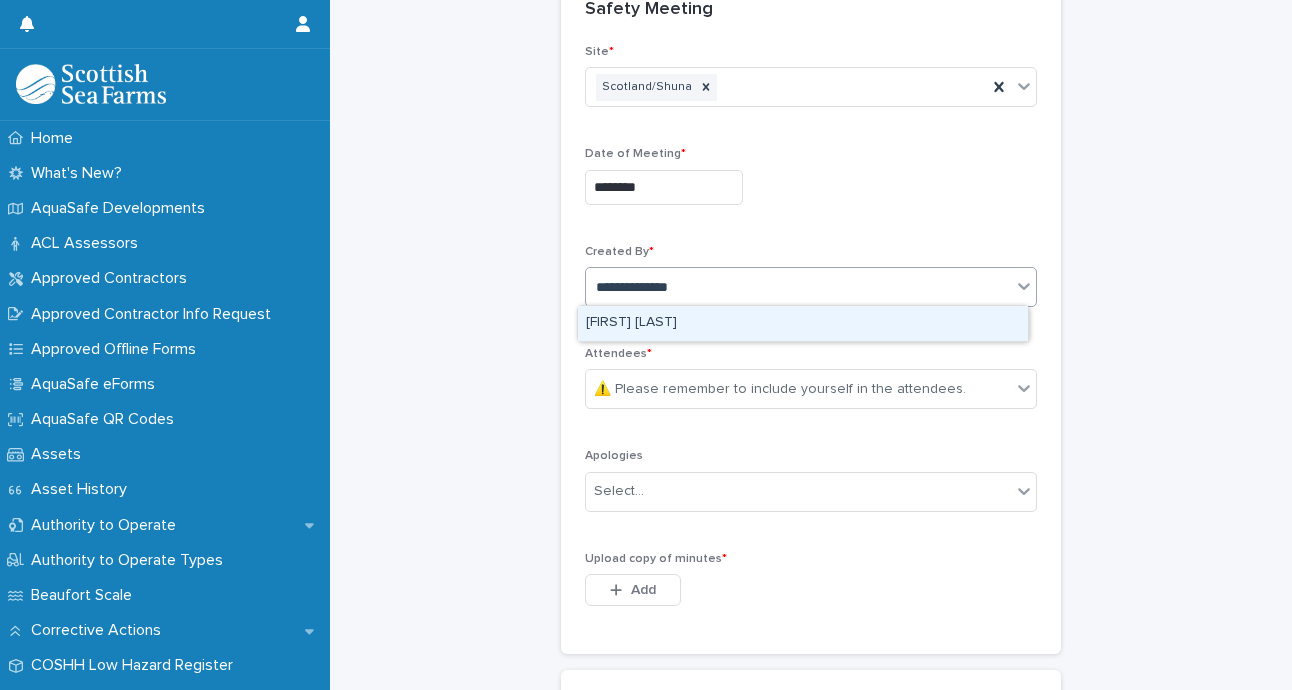 type on "**********" 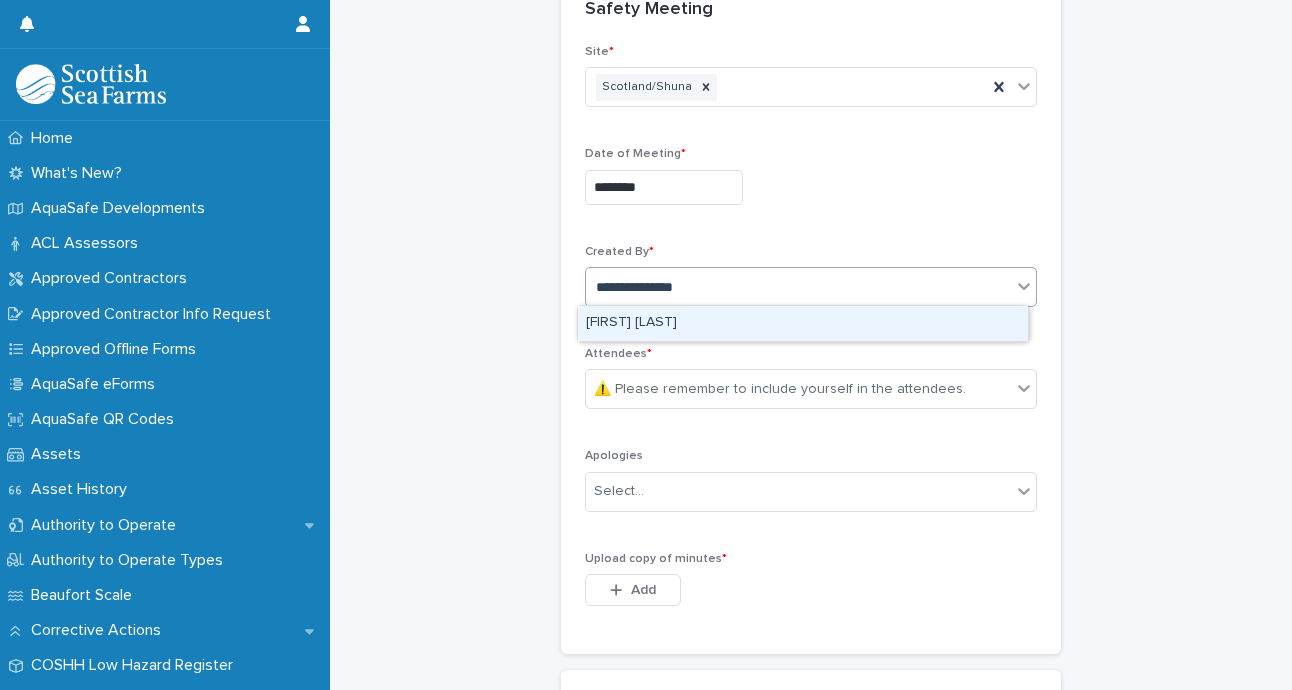 click on "[FIRST] [LAST]" at bounding box center (803, 323) 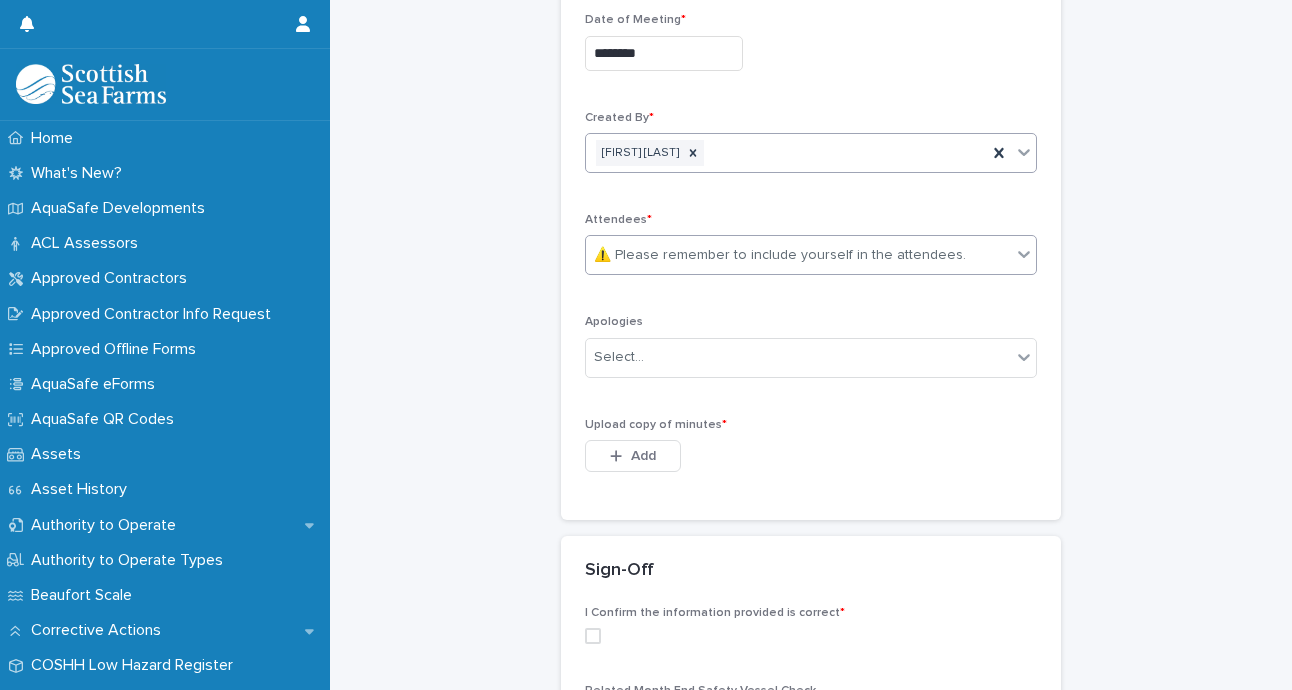 scroll, scrollTop: 453, scrollLeft: 0, axis: vertical 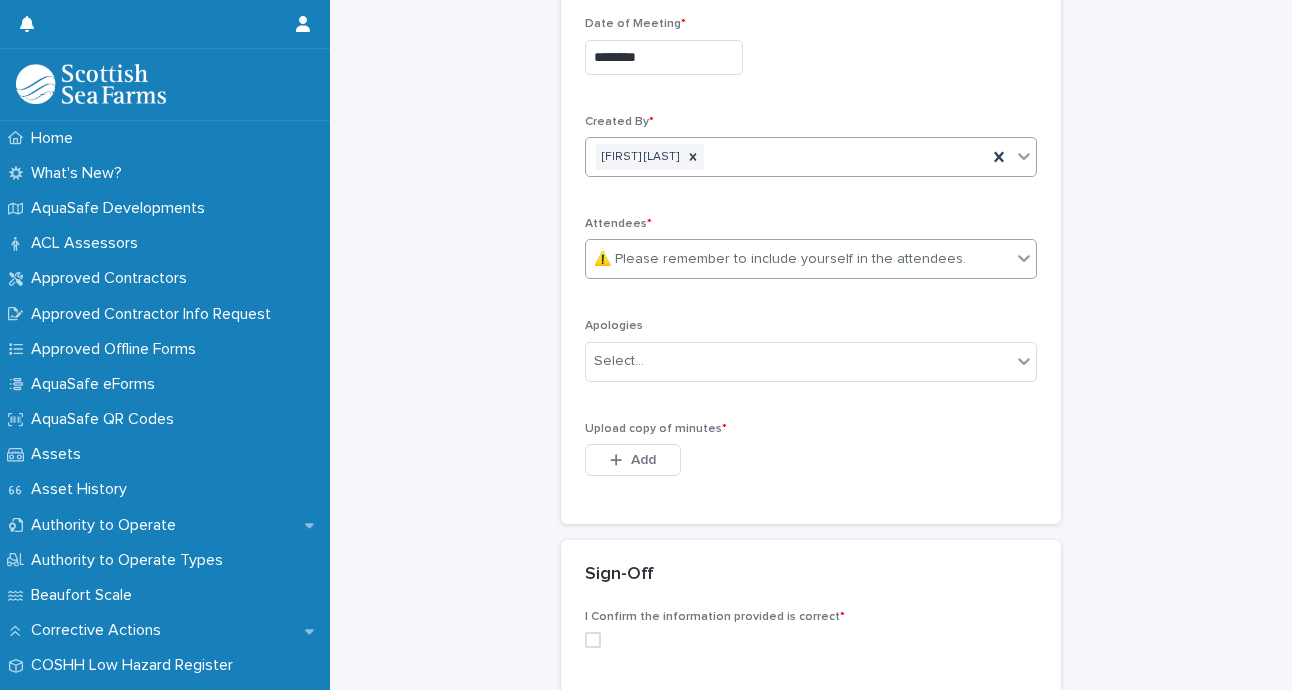 click on "⚠️ Please remember to include yourself in the attendees." at bounding box center (780, 259) 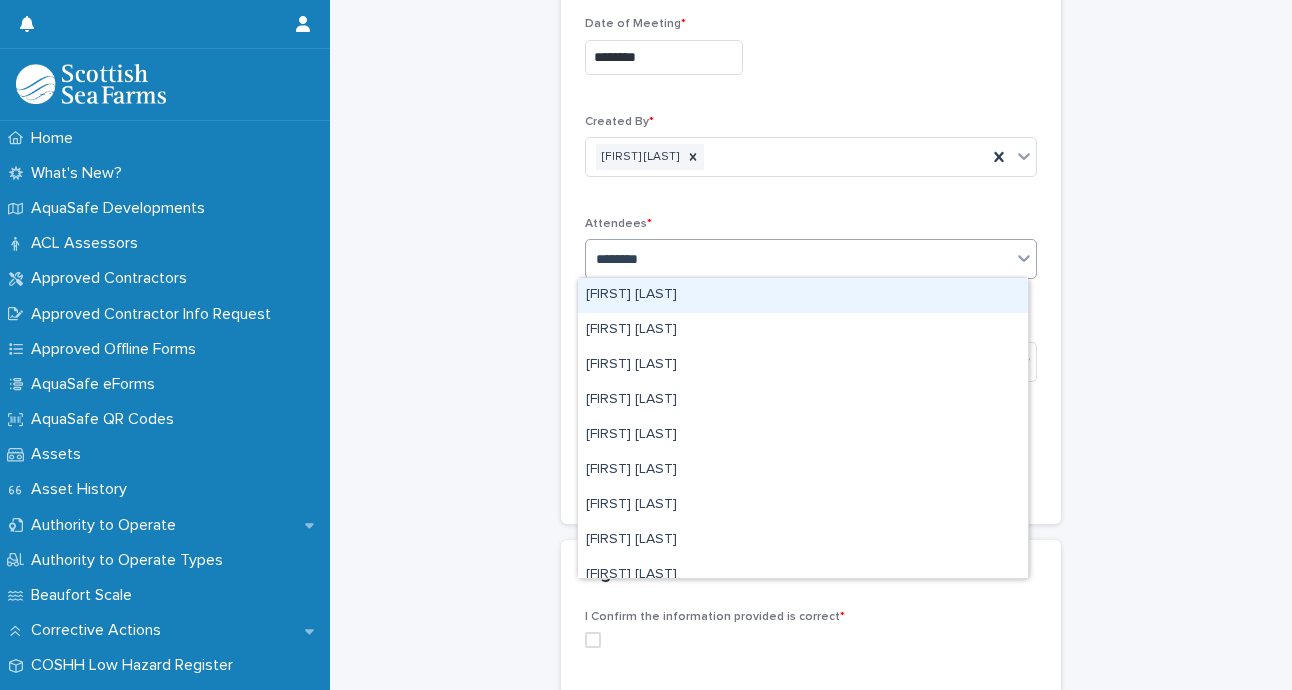 type on "*********" 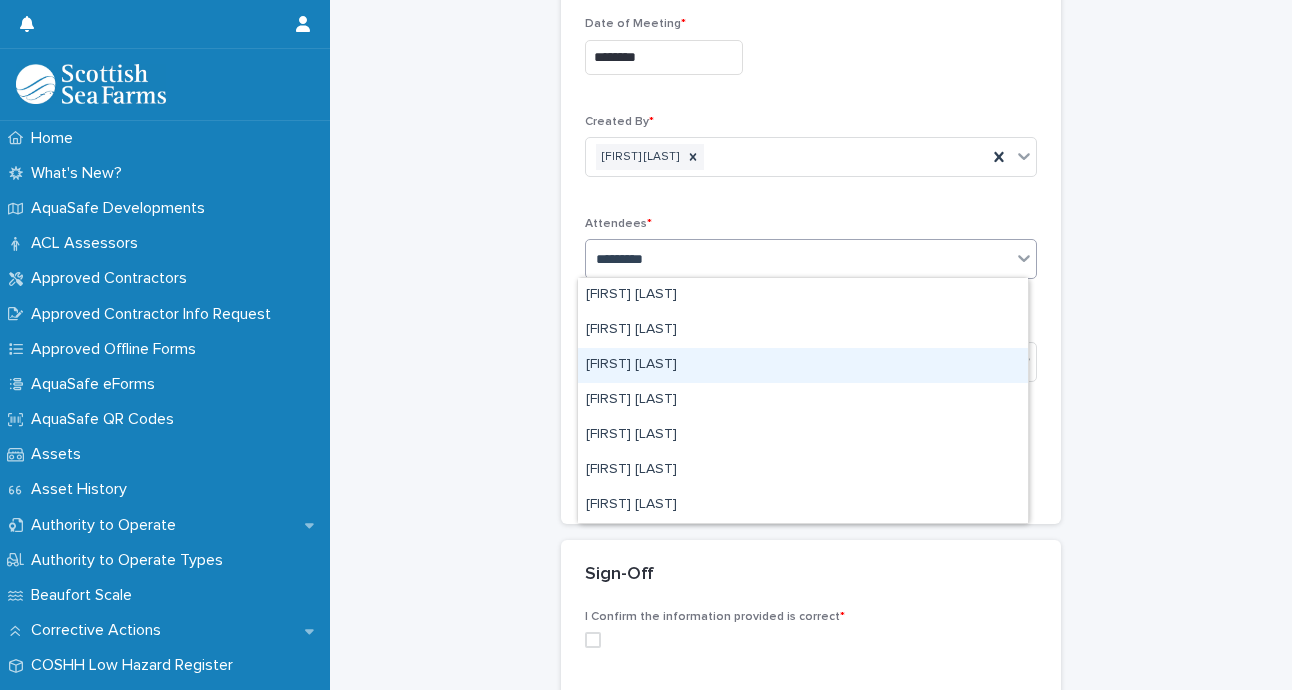click on "[FIRST] [LAST]" at bounding box center (803, 365) 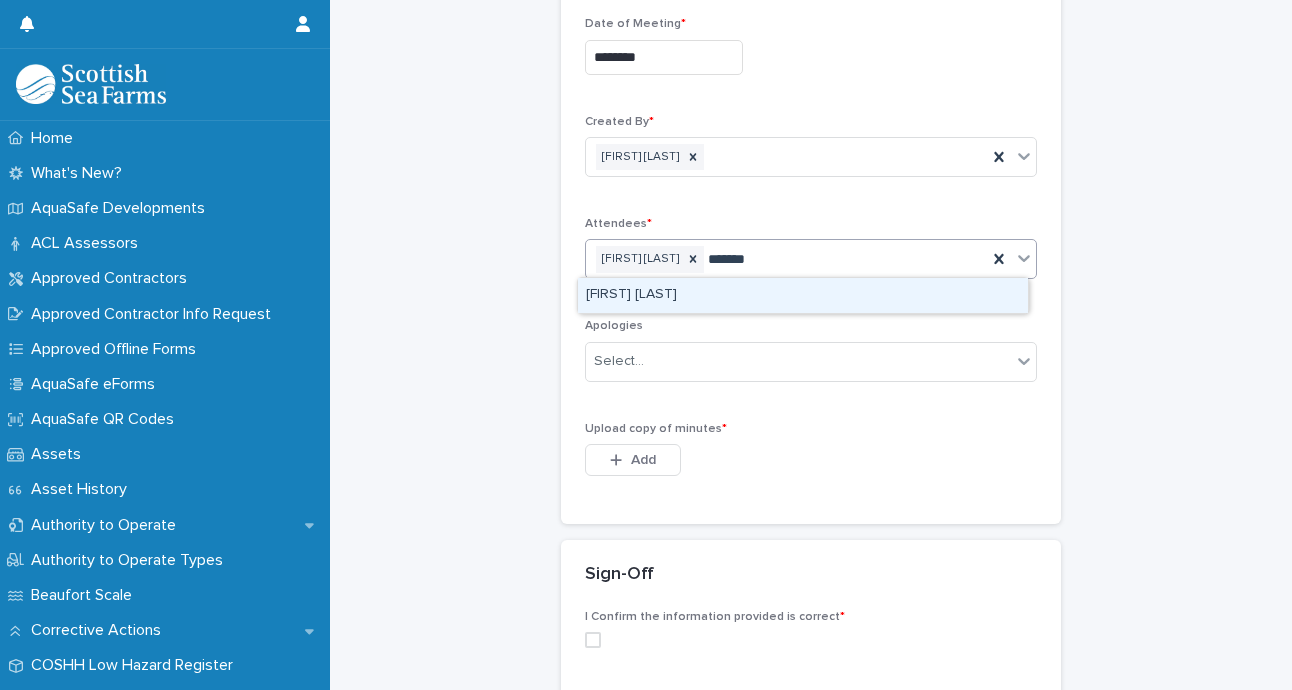 type on "********" 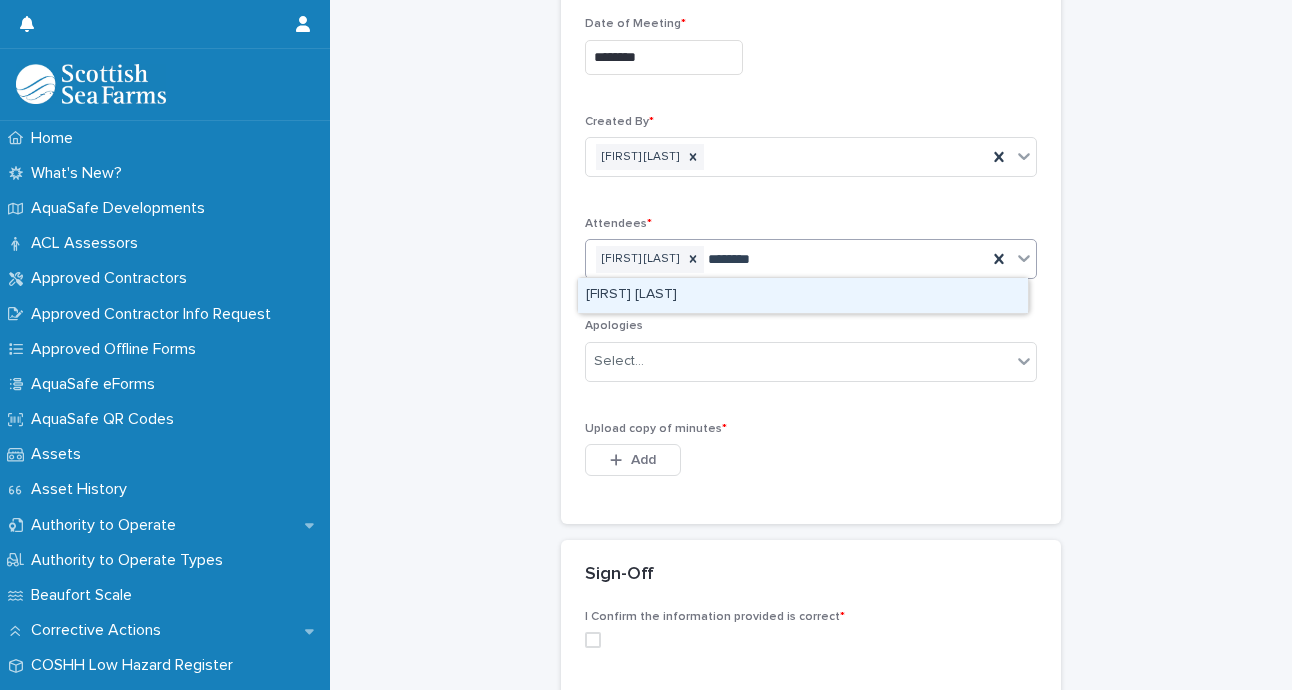 click on "[FIRST] [LAST]" at bounding box center (803, 295) 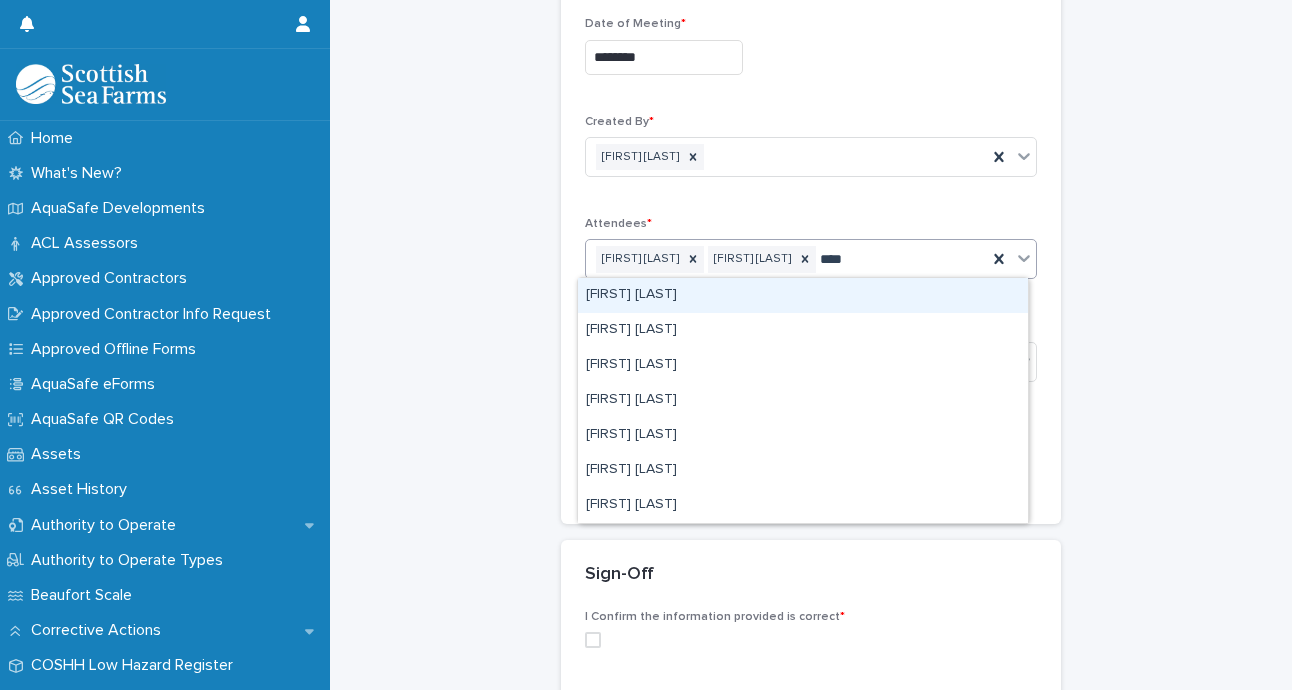 type on "*****" 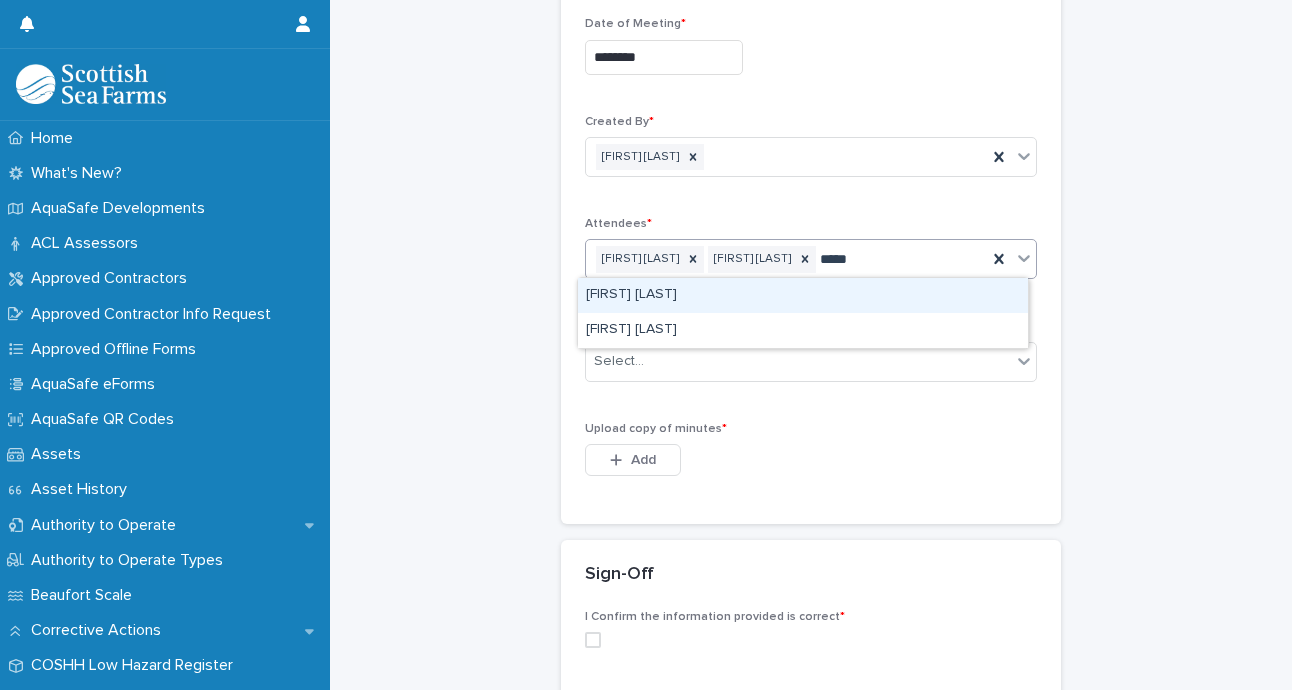 click on "[FIRST] [LAST]" at bounding box center [803, 295] 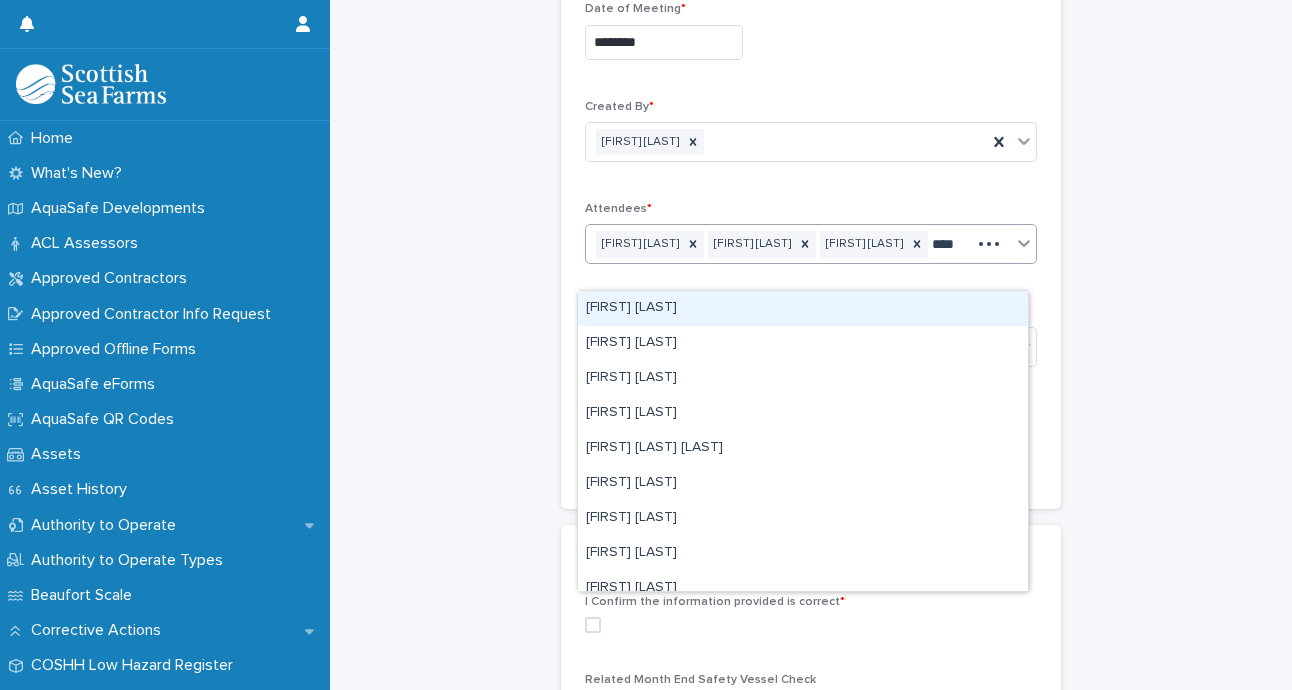scroll, scrollTop: 466, scrollLeft: 0, axis: vertical 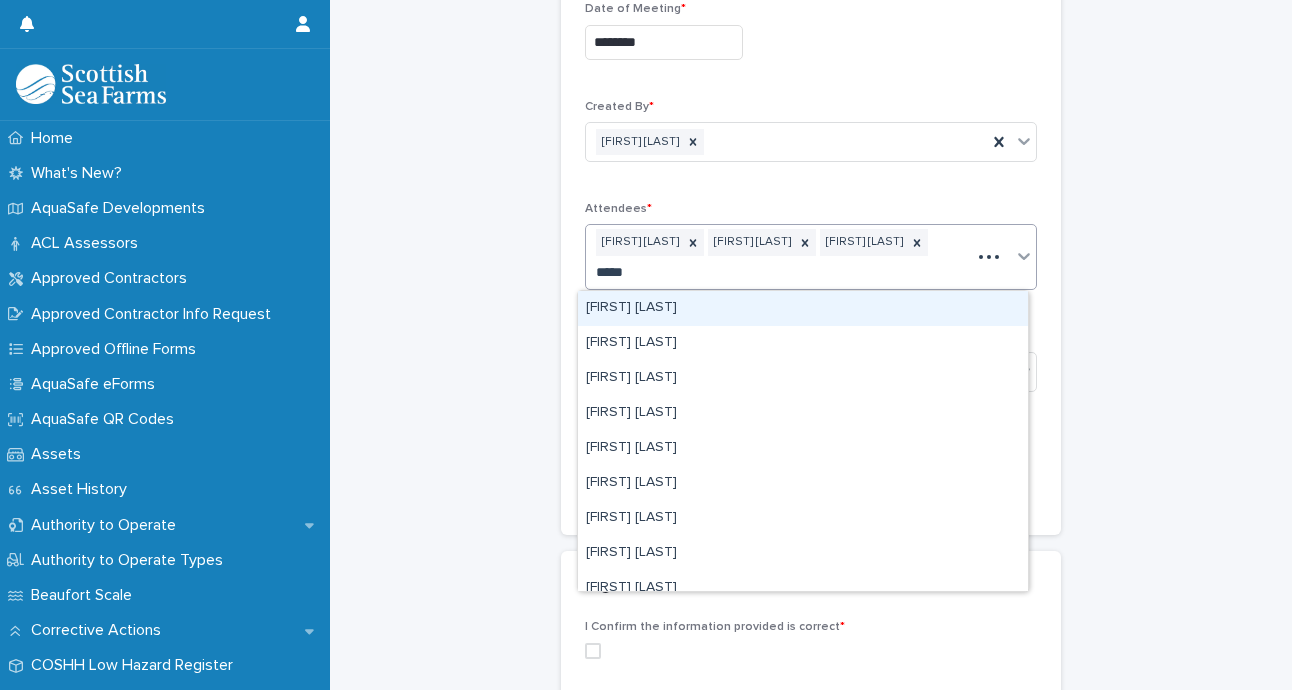 type on "******" 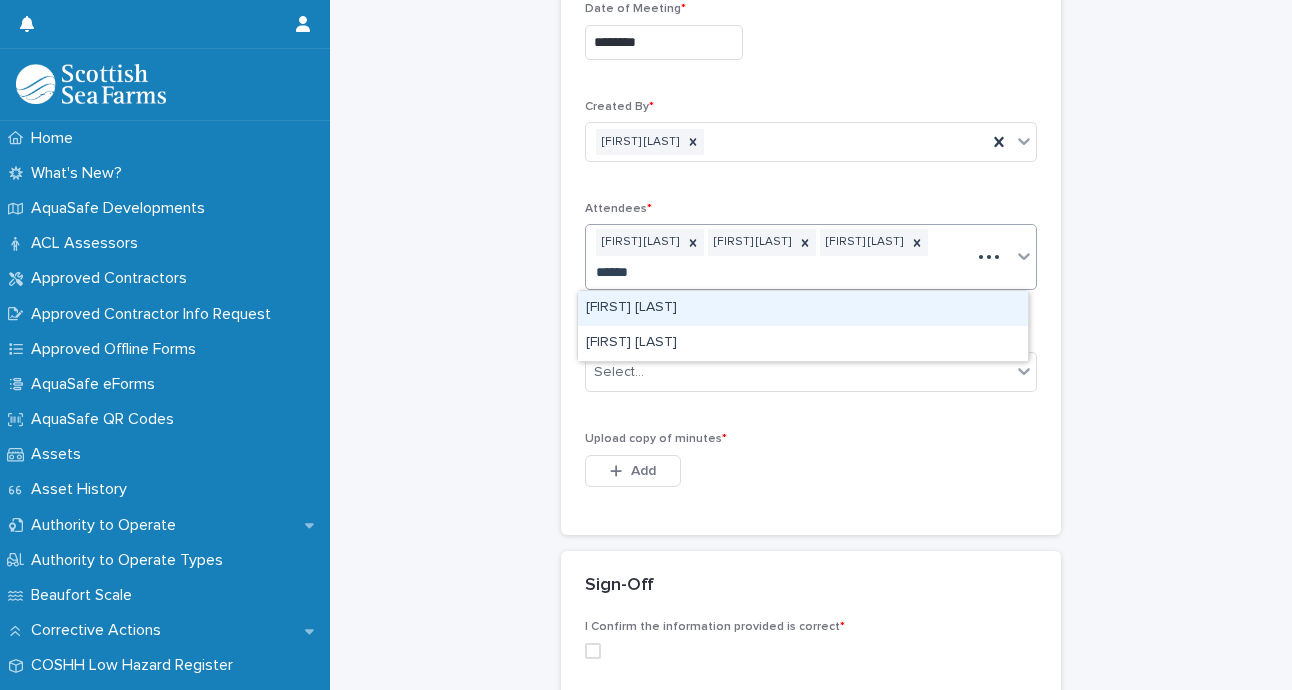 scroll, scrollTop: 466, scrollLeft: 0, axis: vertical 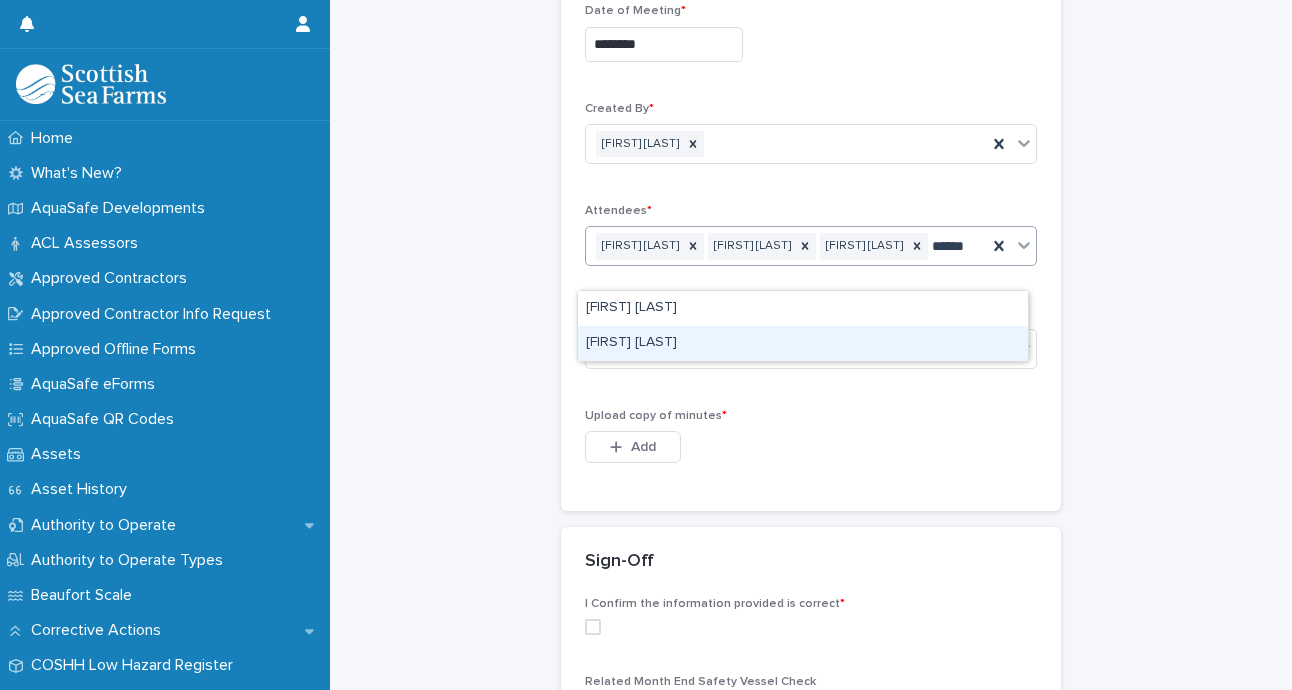click on "[FIRST] [LAST]" at bounding box center [803, 343] 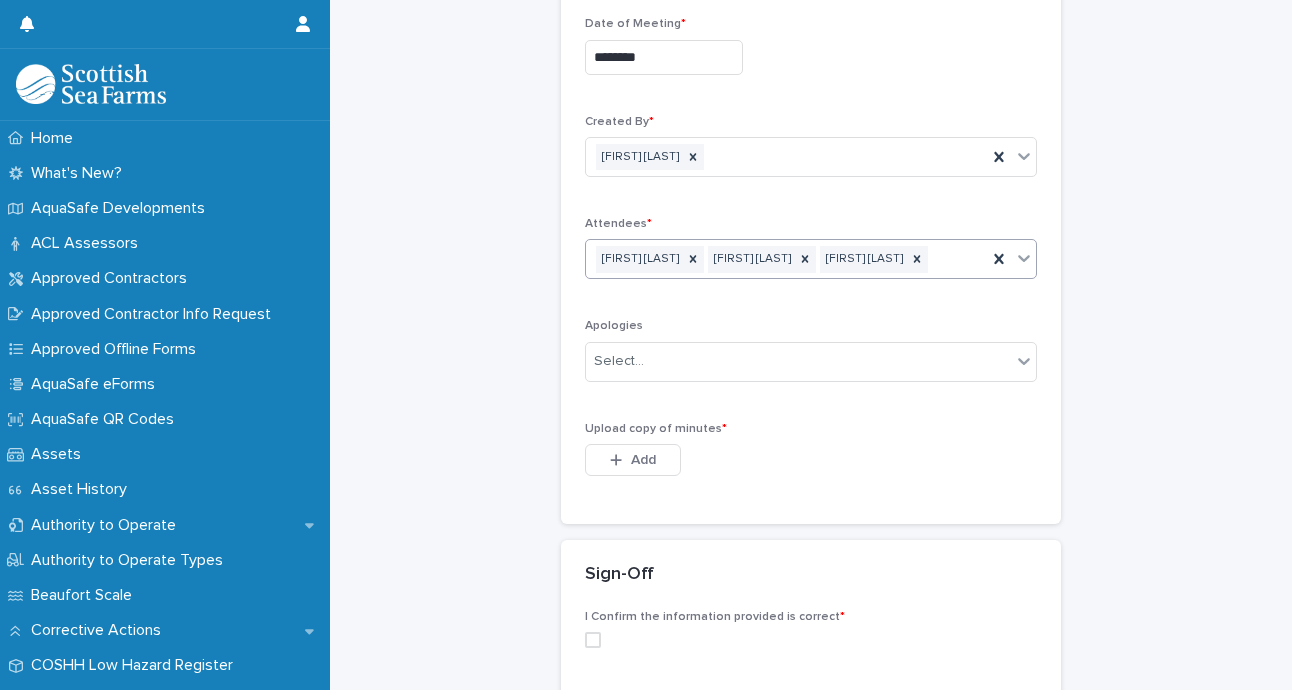 scroll, scrollTop: 468, scrollLeft: 0, axis: vertical 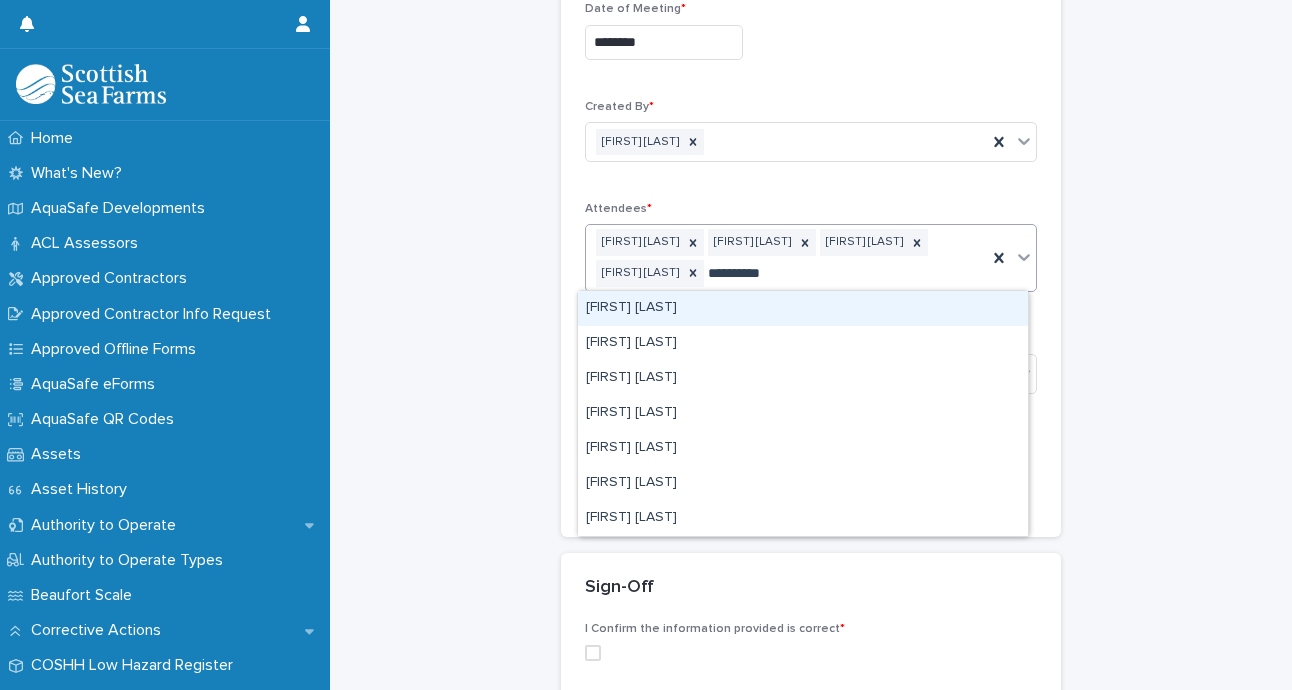 type on "**********" 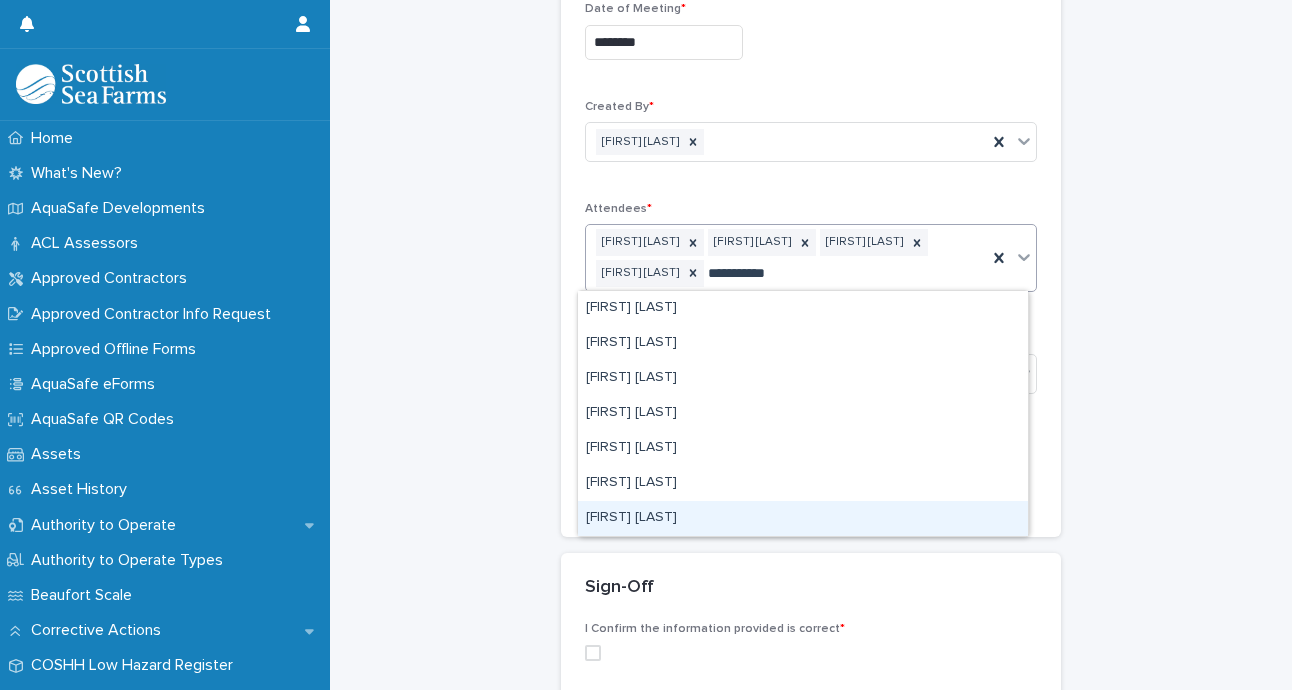 click on "[FIRST] [LAST]" at bounding box center (803, 518) 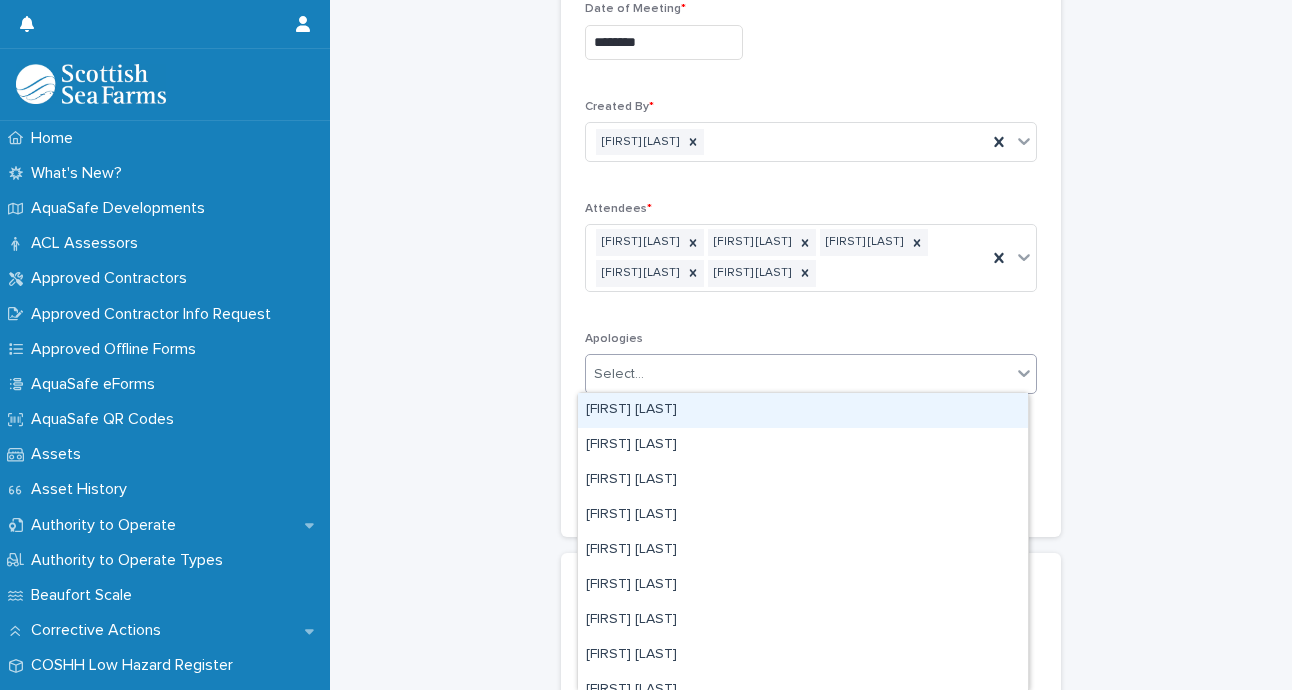 click on "Select..." at bounding box center [798, 374] 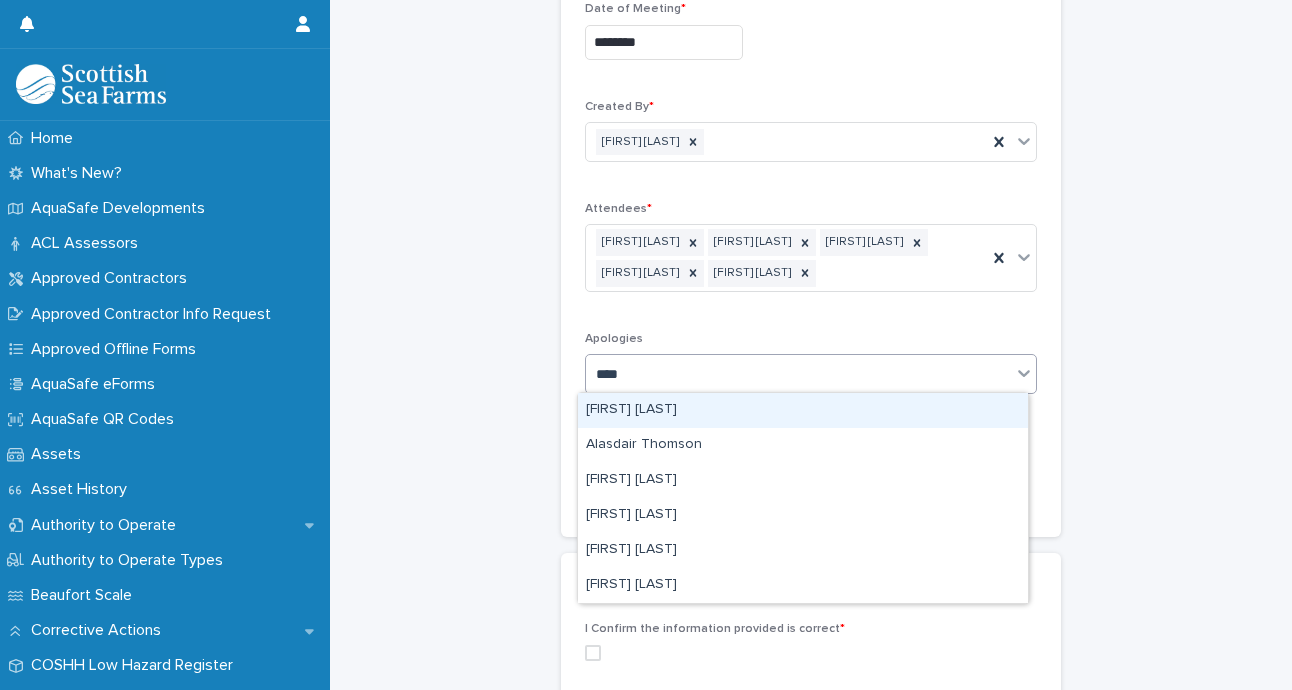 type on "*****" 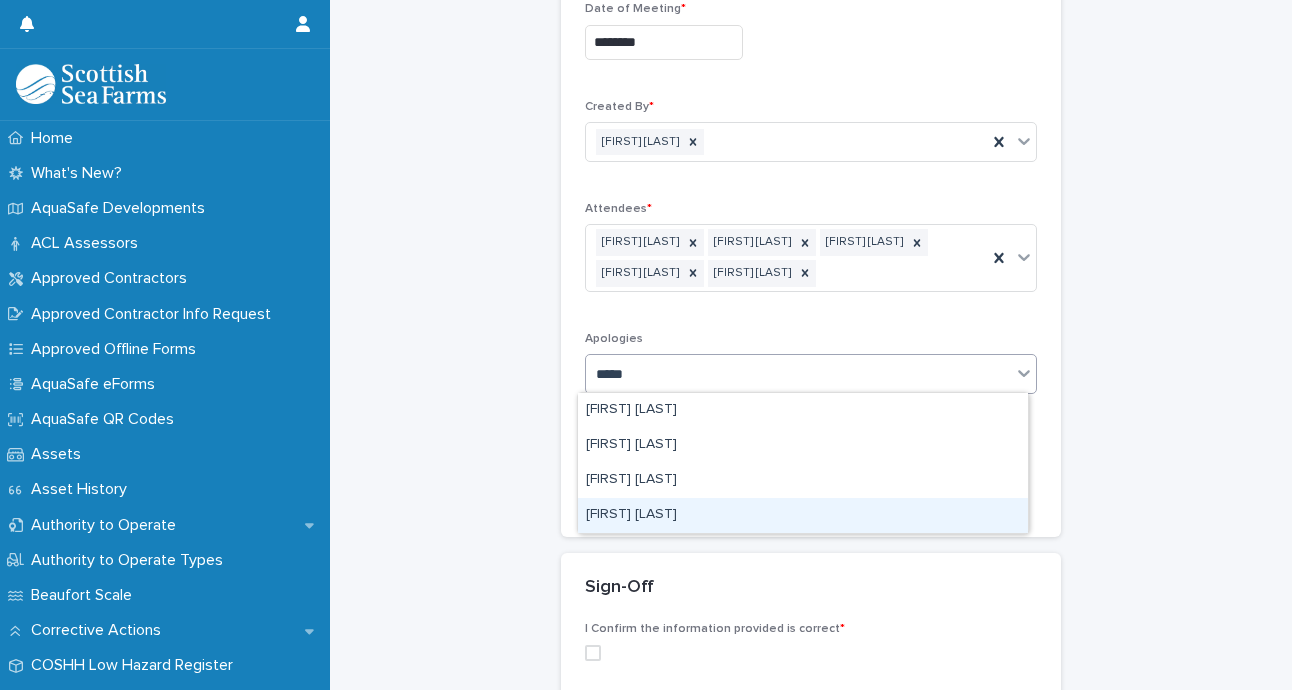 click on "[FIRST] [LAST]" at bounding box center [803, 515] 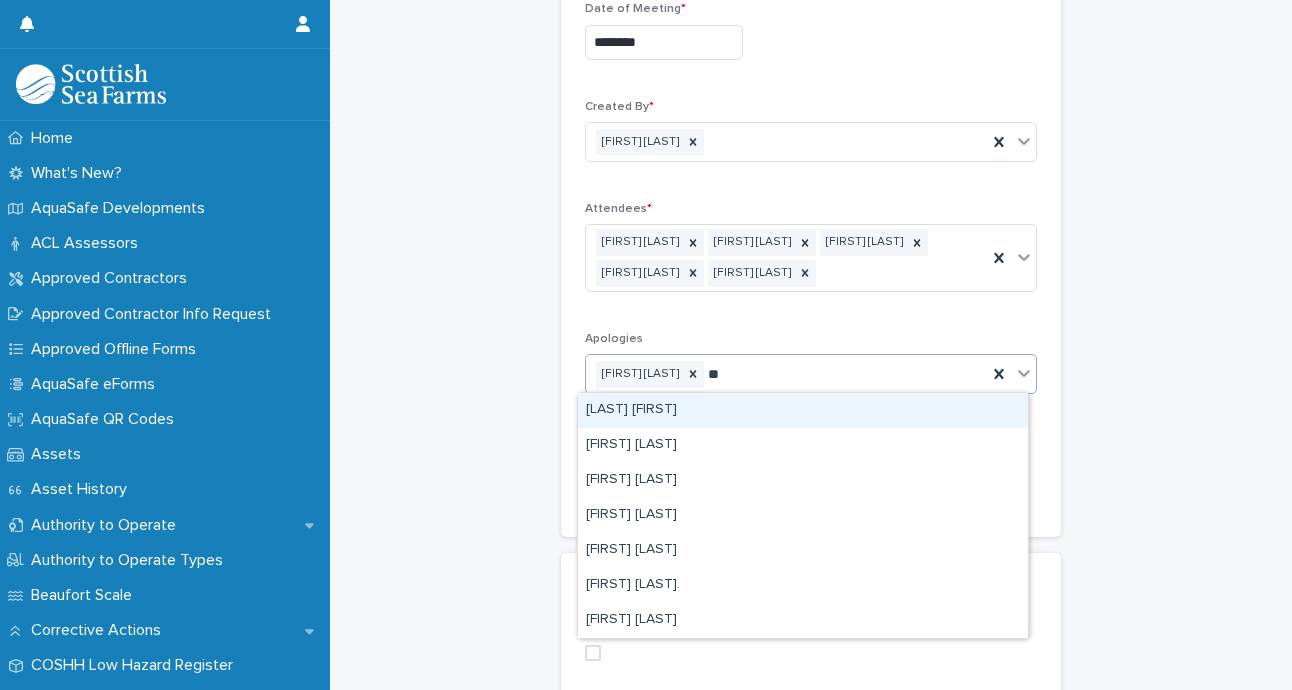 type on "***" 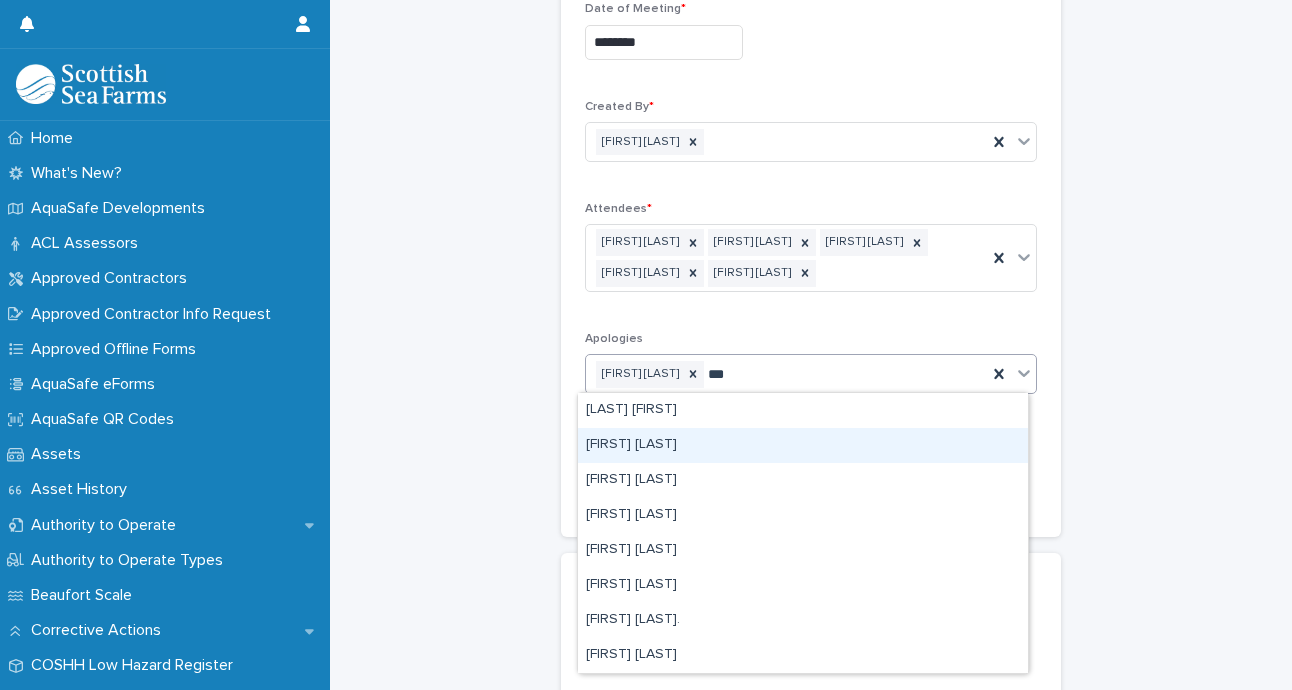 click on "[FIRST] [LAST]" at bounding box center [803, 445] 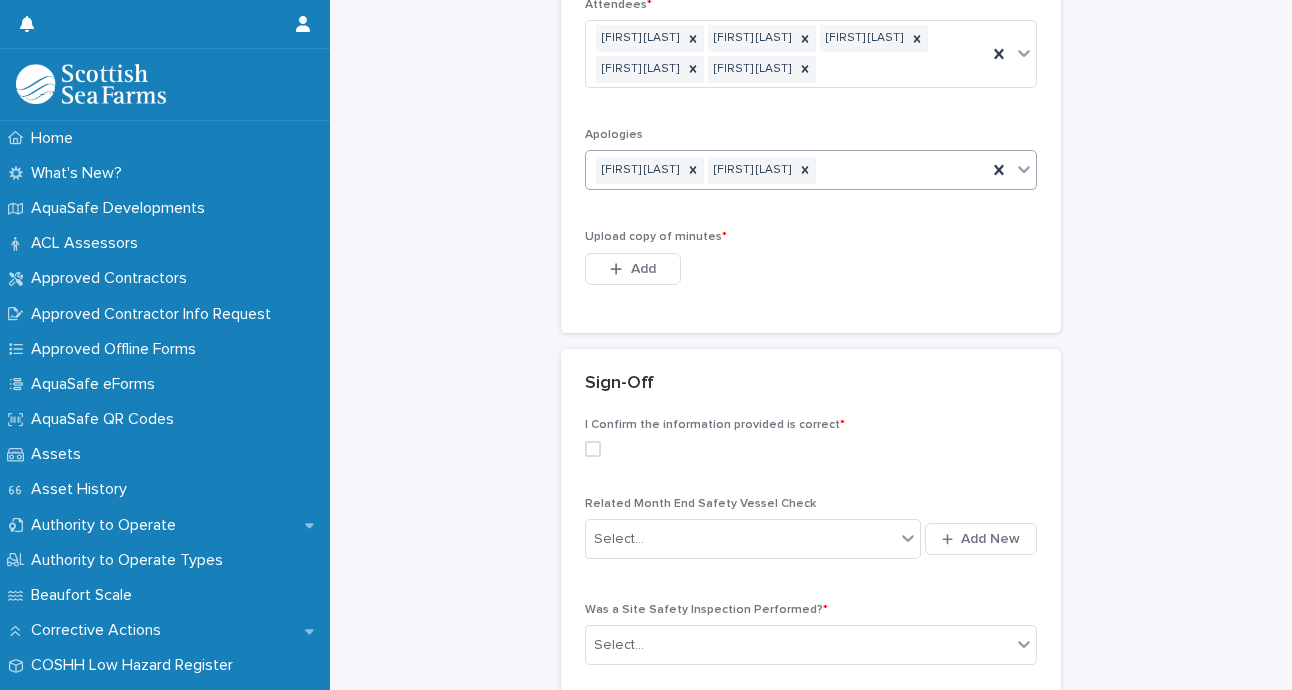 scroll, scrollTop: 848, scrollLeft: 0, axis: vertical 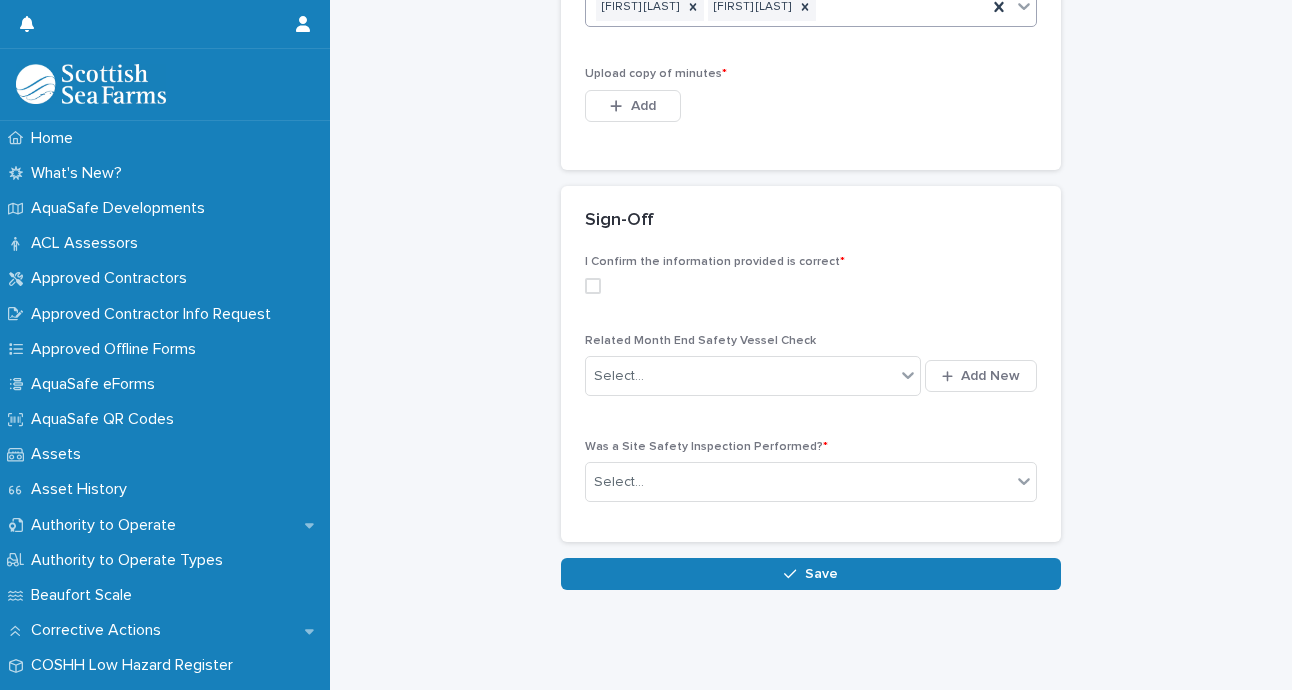 click at bounding box center (593, 286) 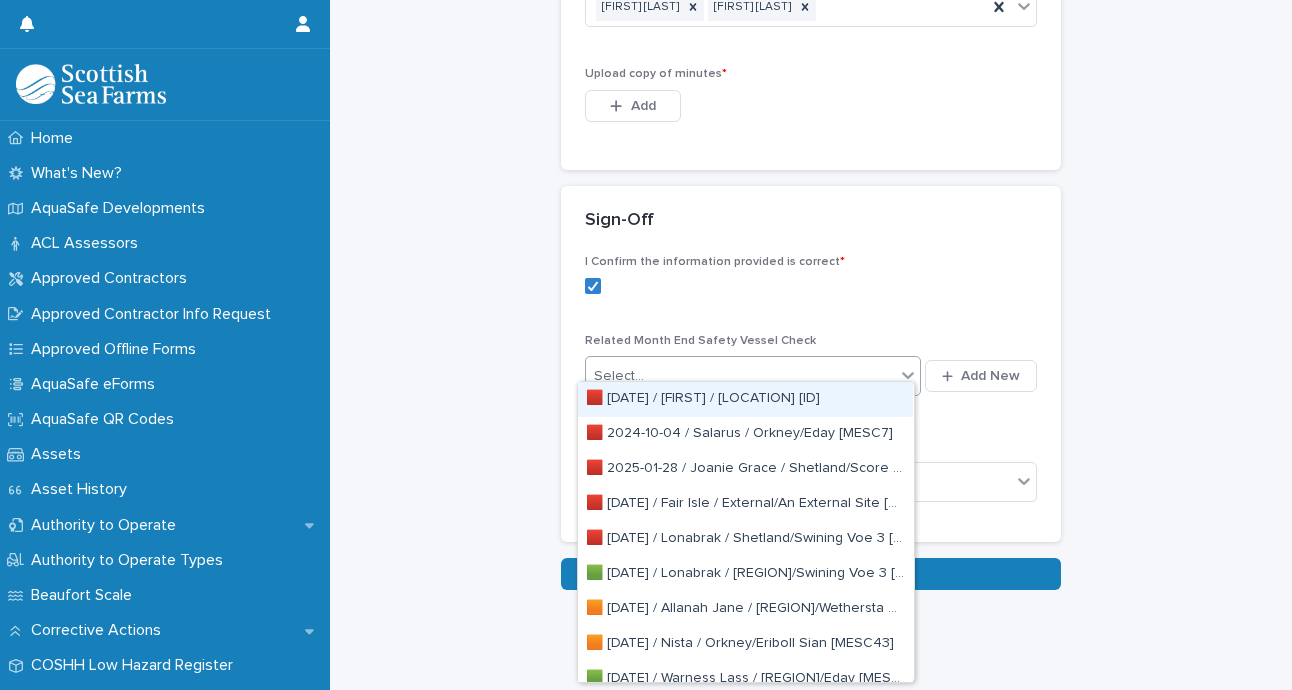click on "Select..." at bounding box center [740, 376] 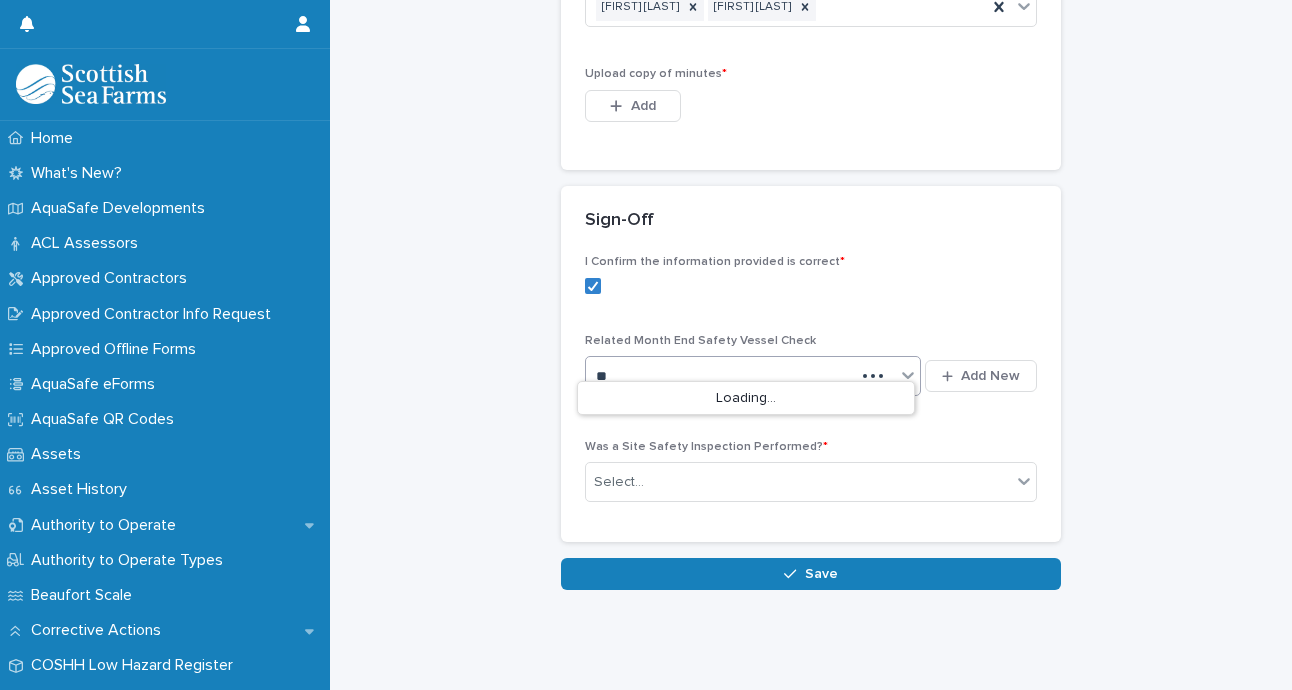type on "*" 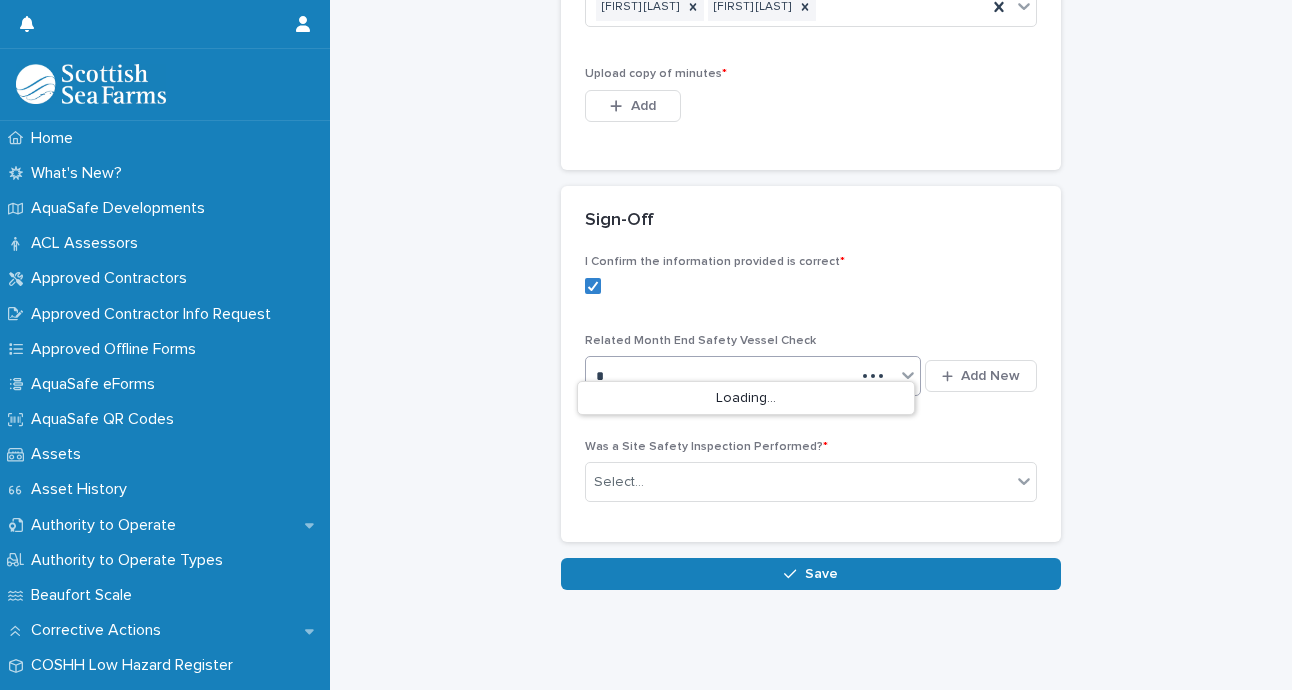 type 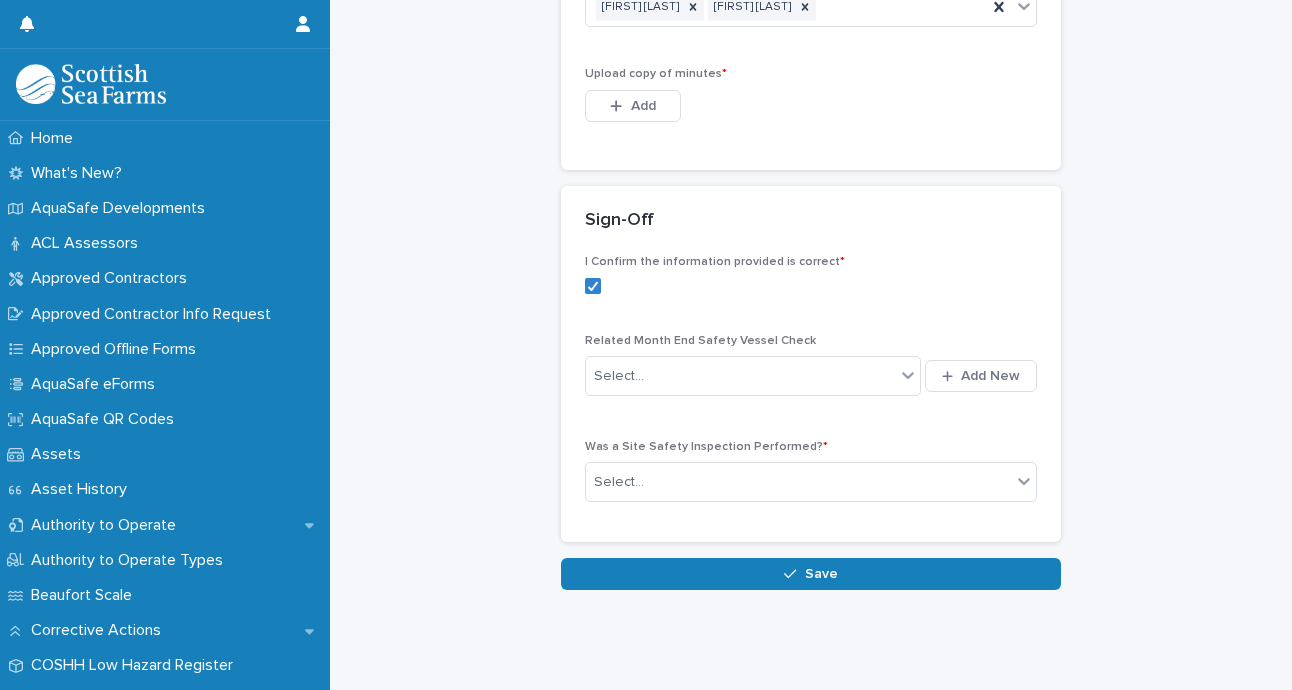 click on "I Confirm the information provided is correct *" at bounding box center (811, 262) 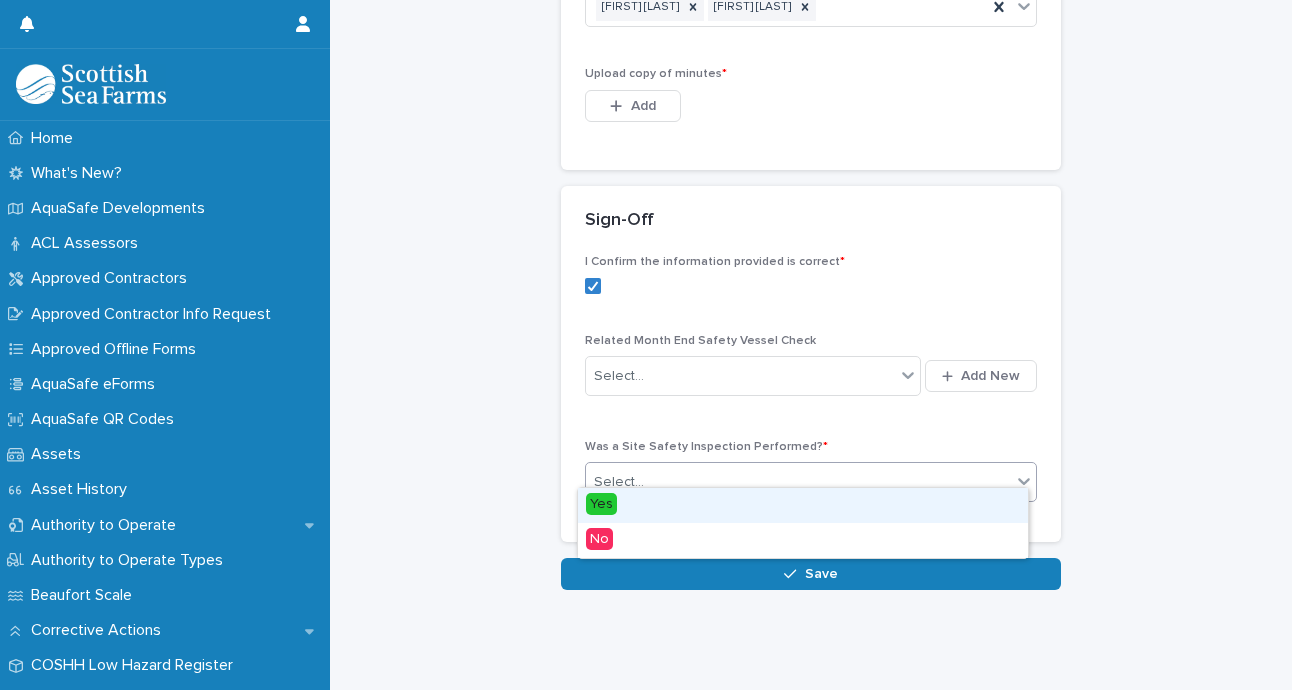 click on "Select..." at bounding box center [798, 482] 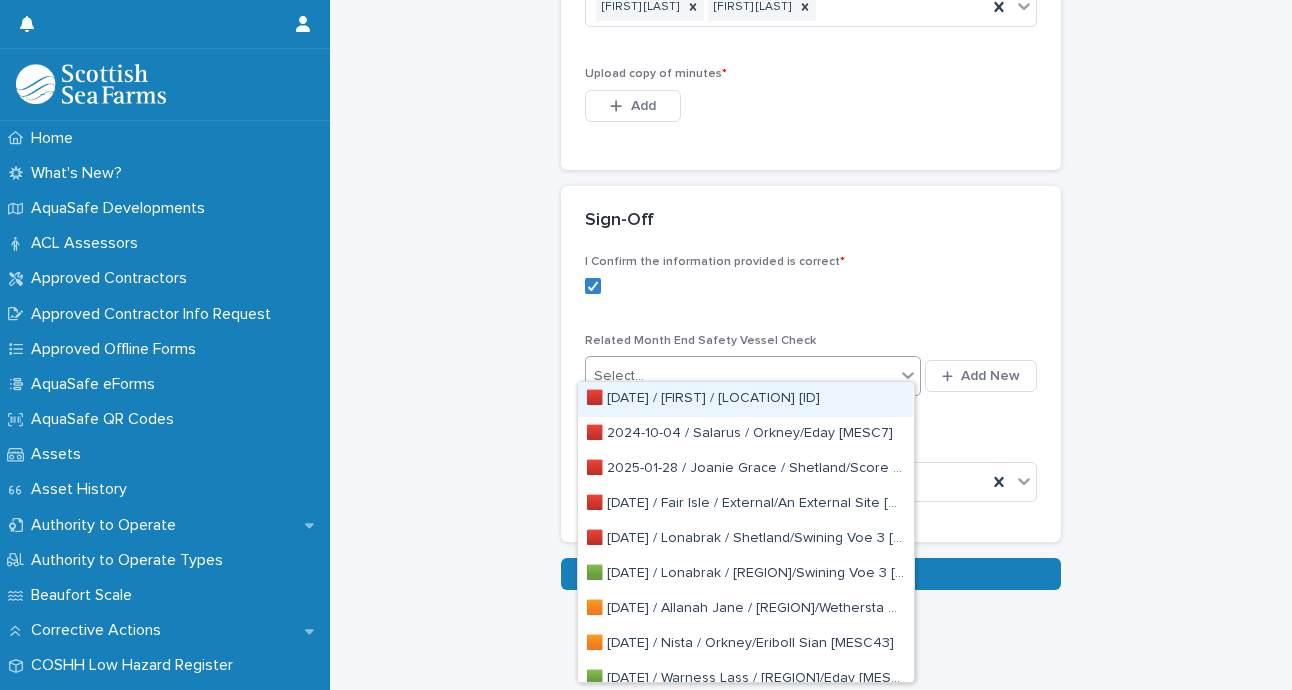 click on "Select..." at bounding box center (740, 376) 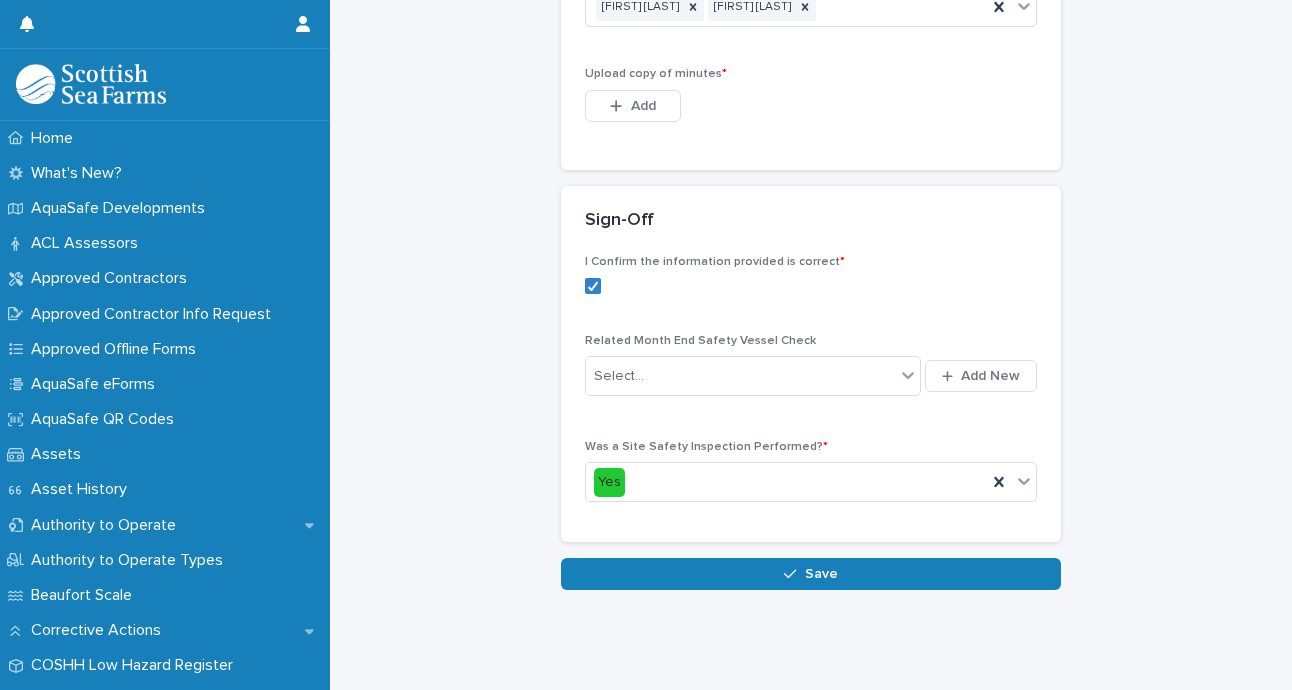 click on "I Confirm the information provided is correct * Related Month End Safety Vessel Check Select... Add New Was a Site Safety Inspection Performed? * Yes" at bounding box center (811, 386) 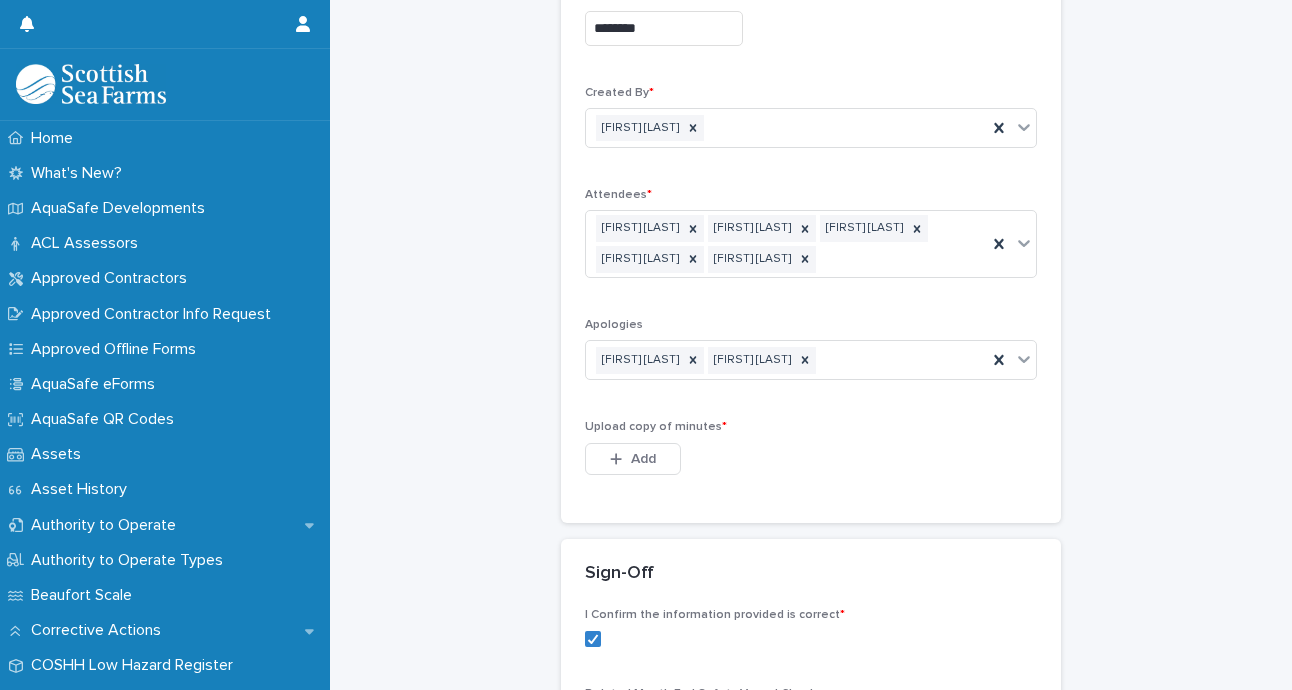 scroll, scrollTop: 488, scrollLeft: 0, axis: vertical 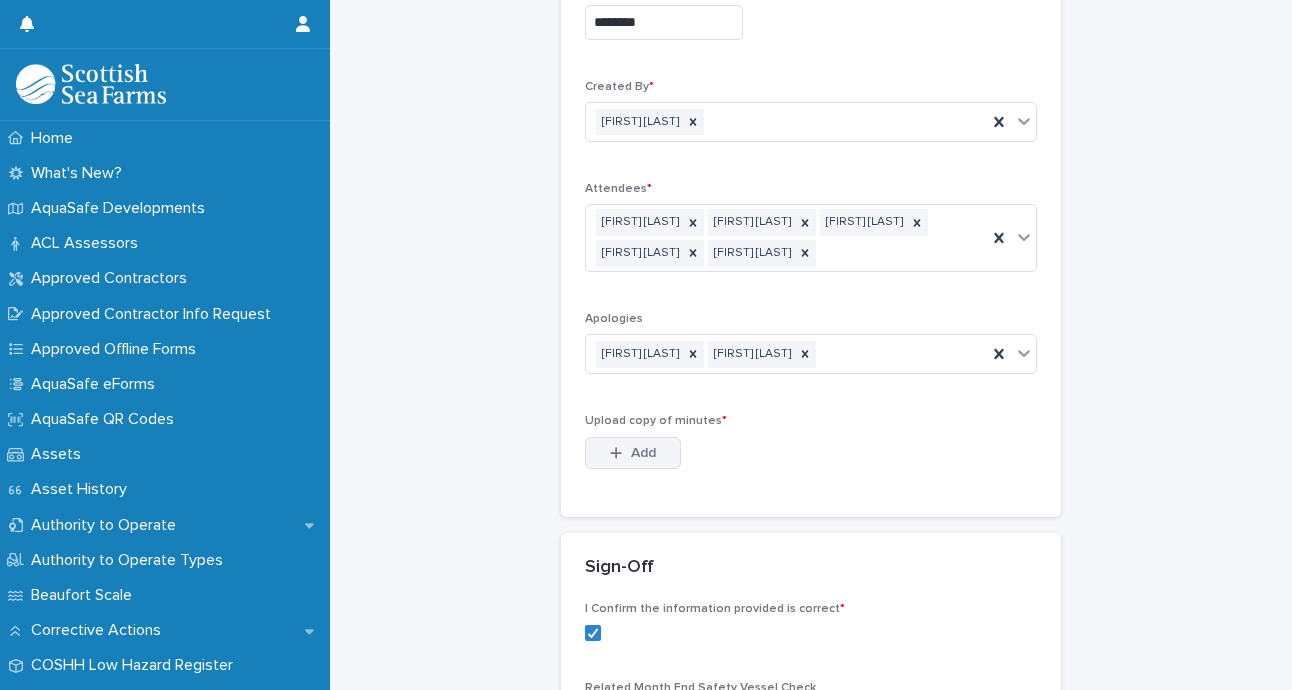 click on "Add" at bounding box center [643, 453] 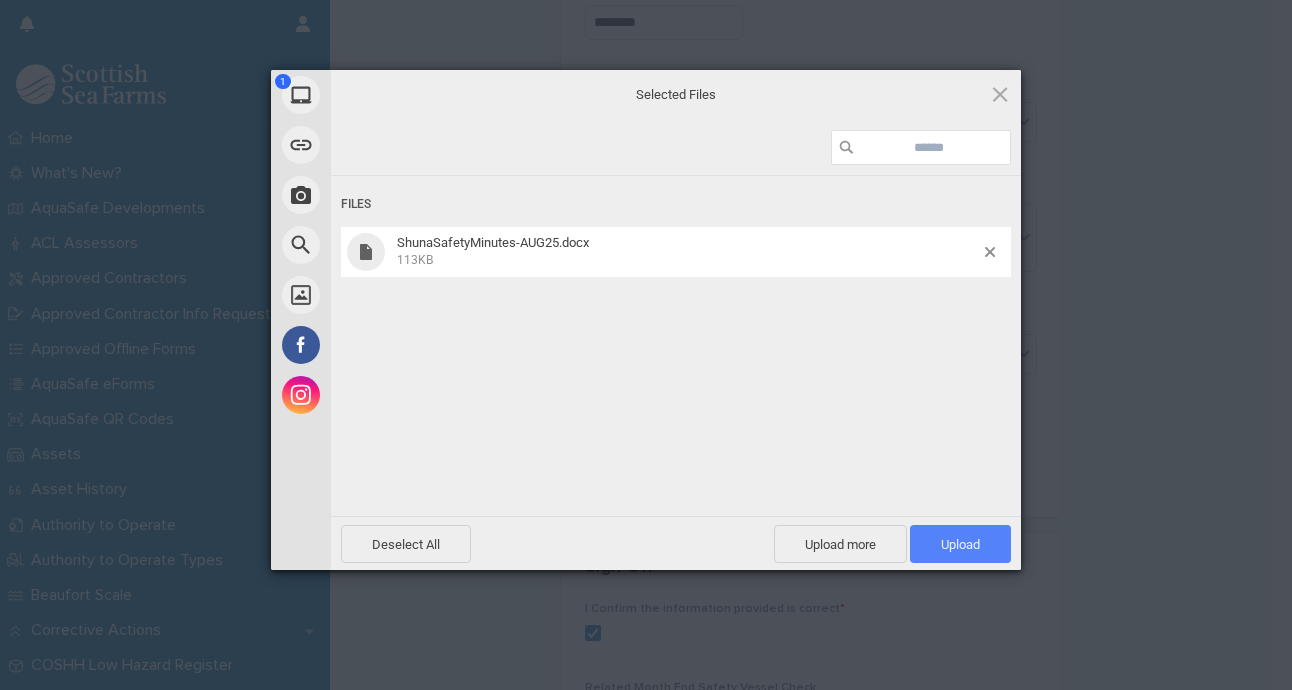click on "Upload
1" at bounding box center (960, 544) 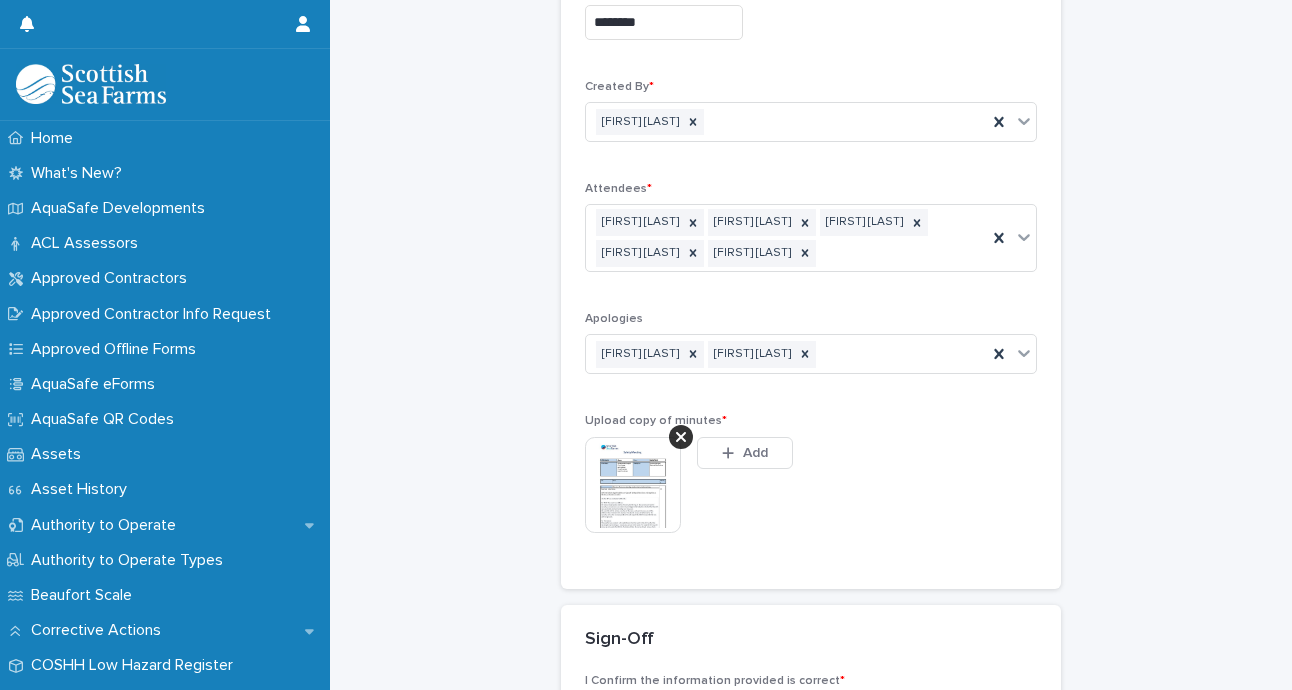 scroll, scrollTop: 524, scrollLeft: 0, axis: vertical 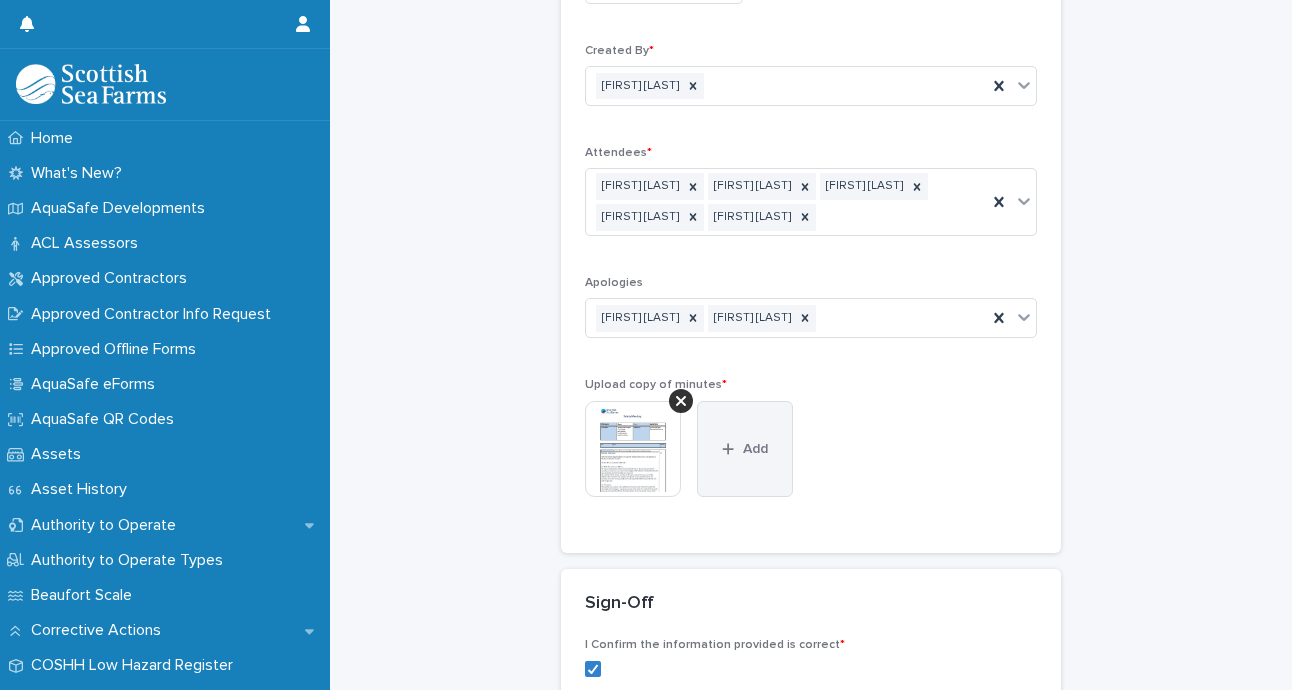 click on "Add" at bounding box center [755, 449] 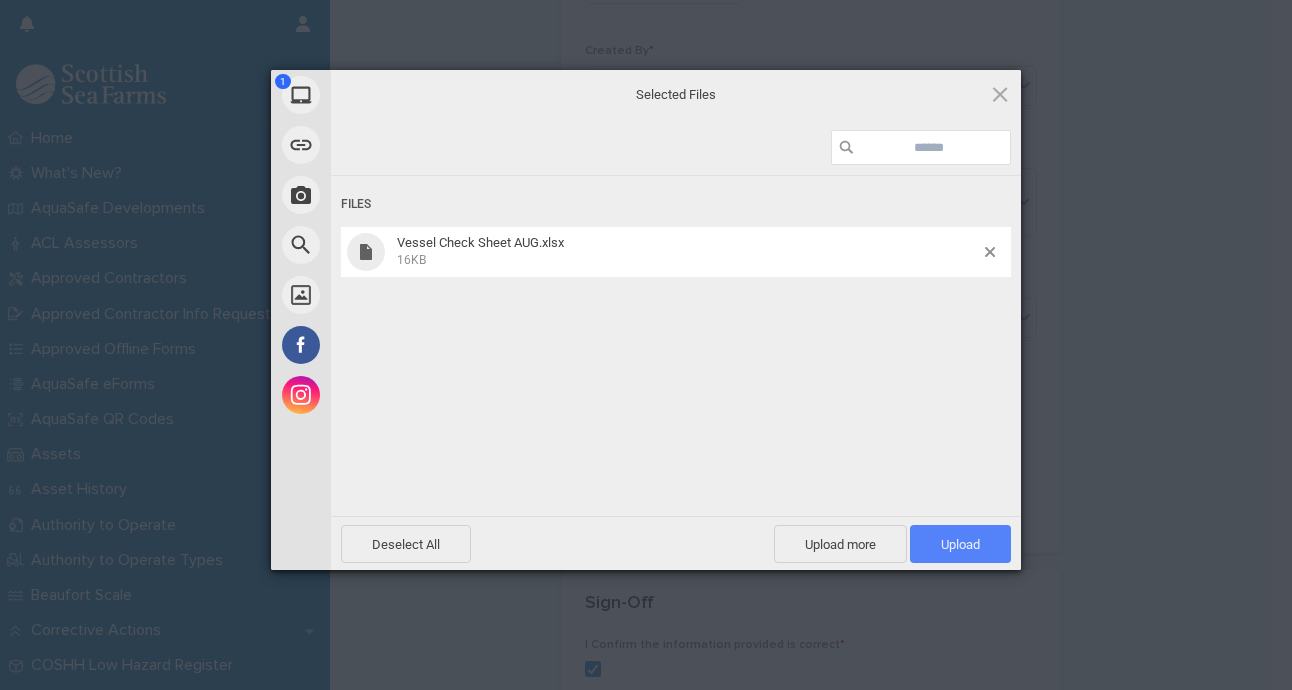 click on "Upload
1" at bounding box center (960, 544) 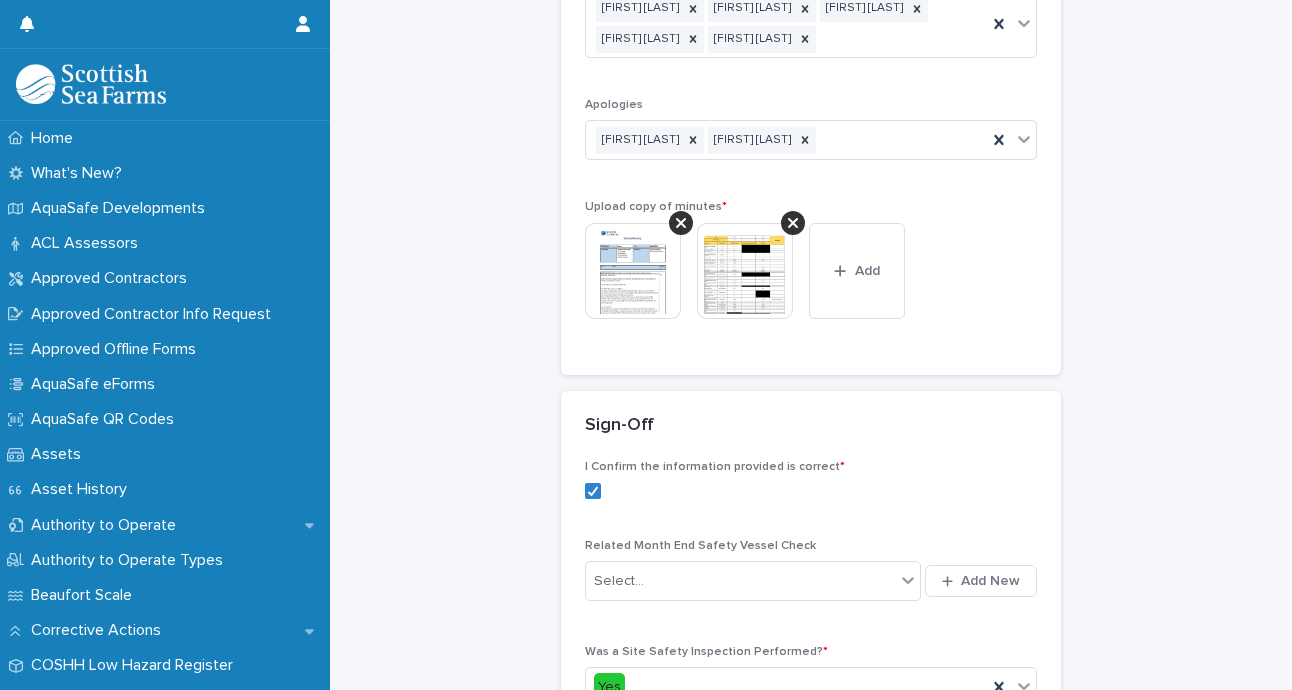 scroll, scrollTop: 920, scrollLeft: 0, axis: vertical 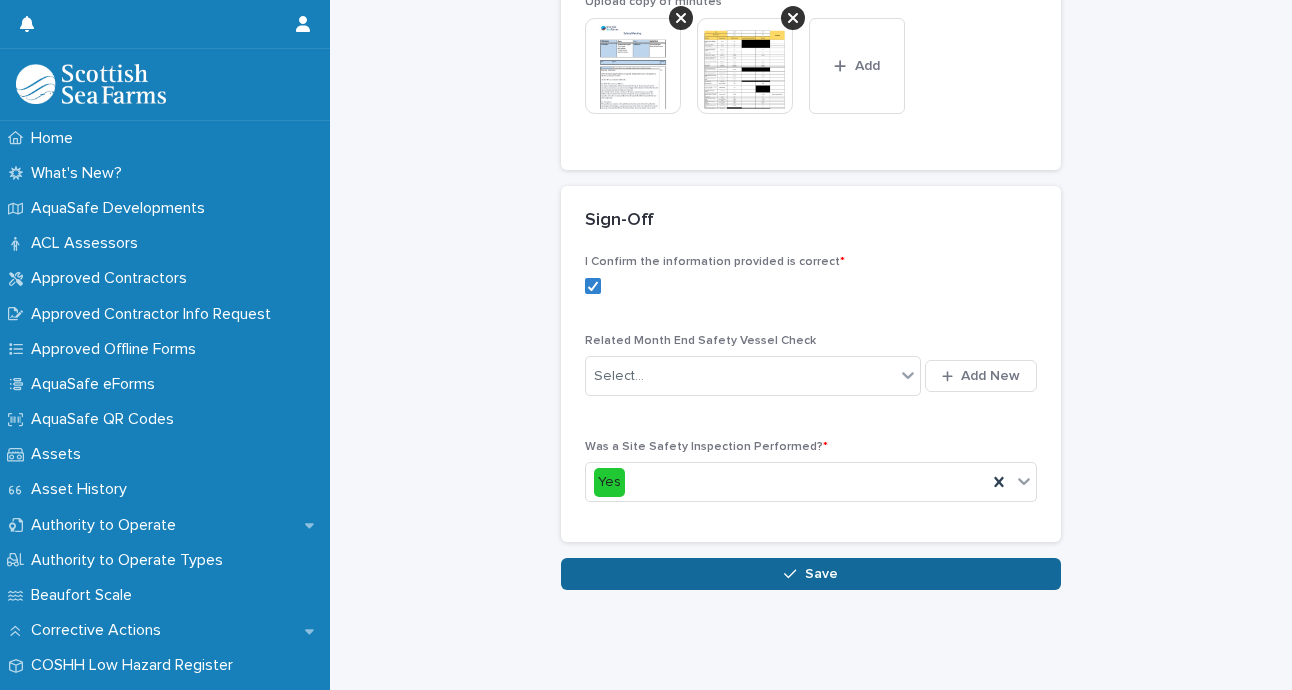 click on "Save" at bounding box center [821, 574] 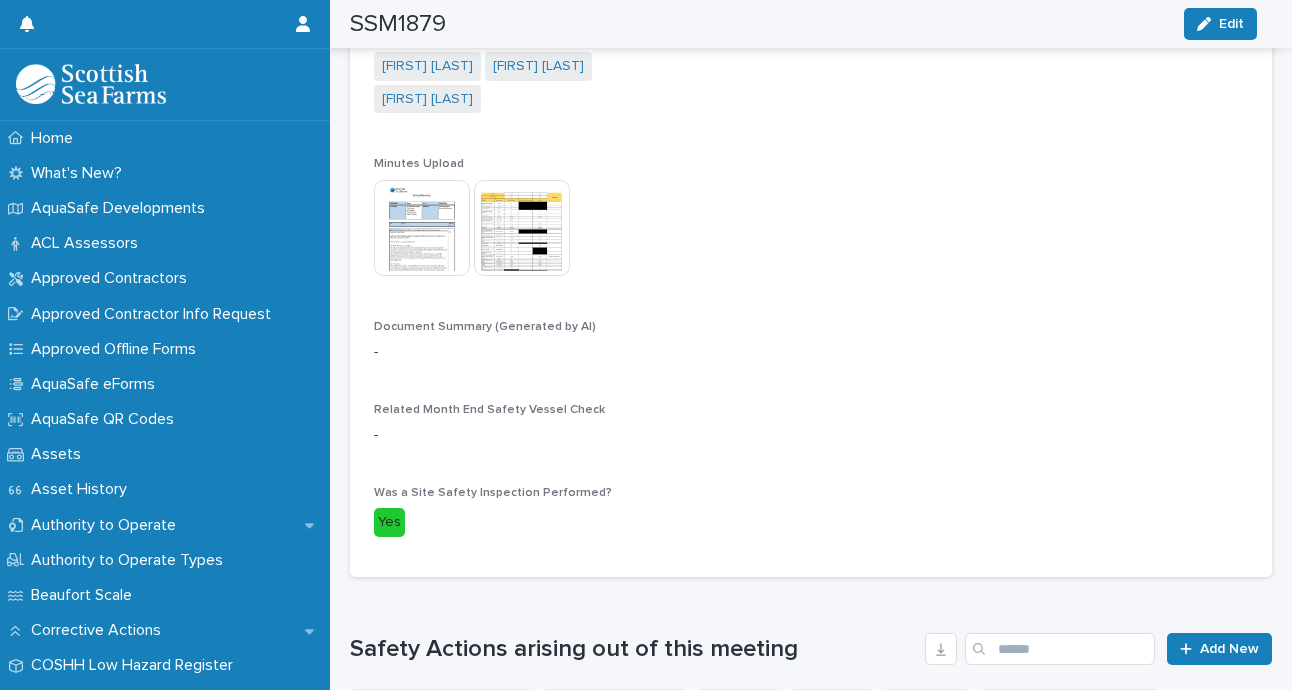 scroll, scrollTop: 0, scrollLeft: 0, axis: both 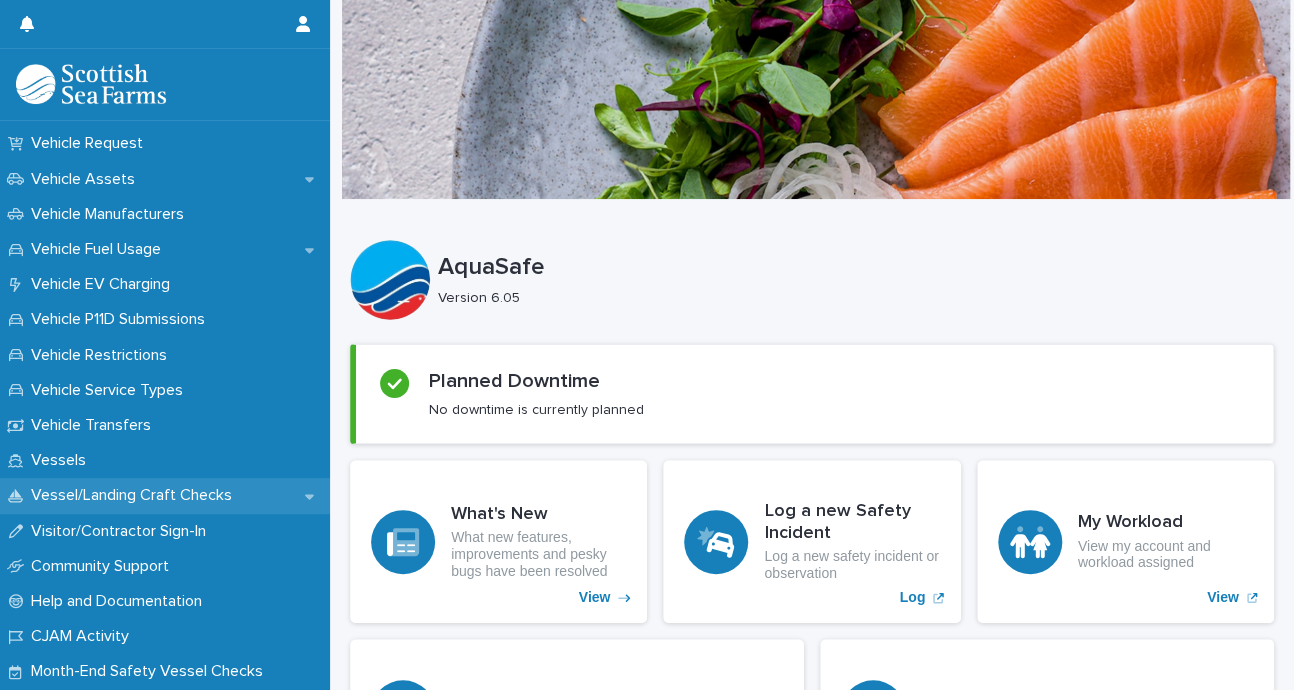 click on "Vessel/Landing Craft Checks" at bounding box center [135, 495] 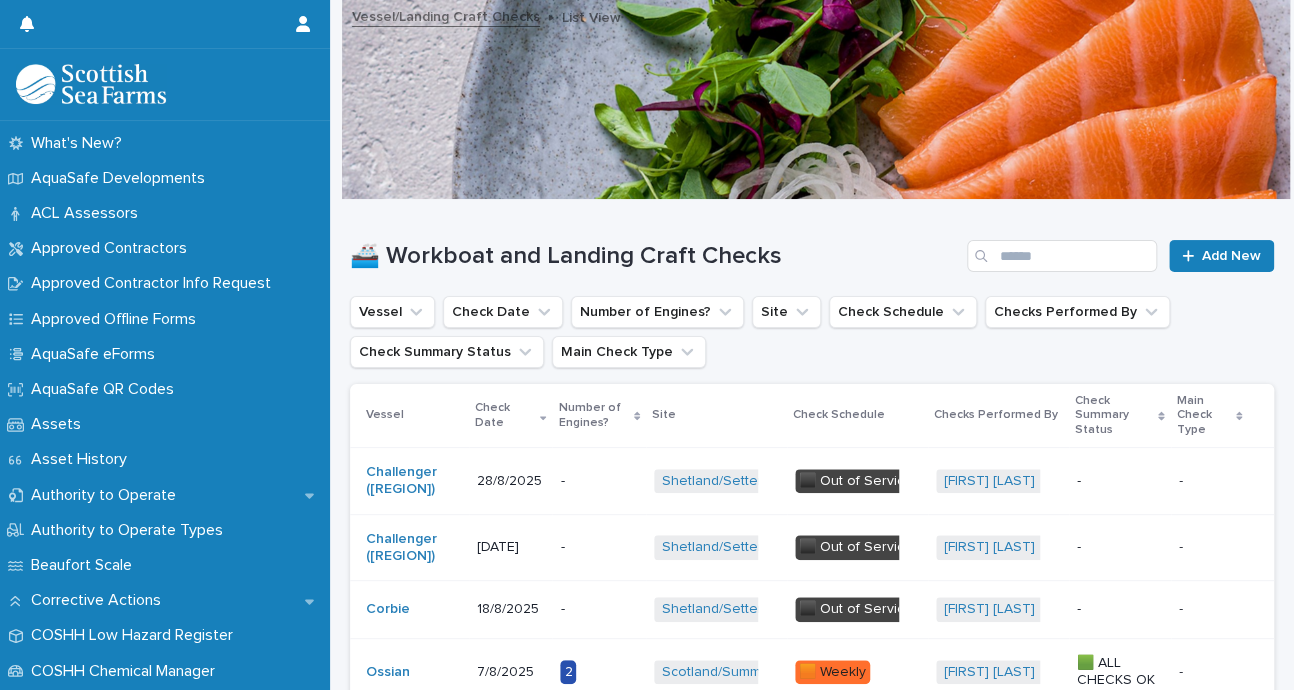 scroll, scrollTop: 32, scrollLeft: 0, axis: vertical 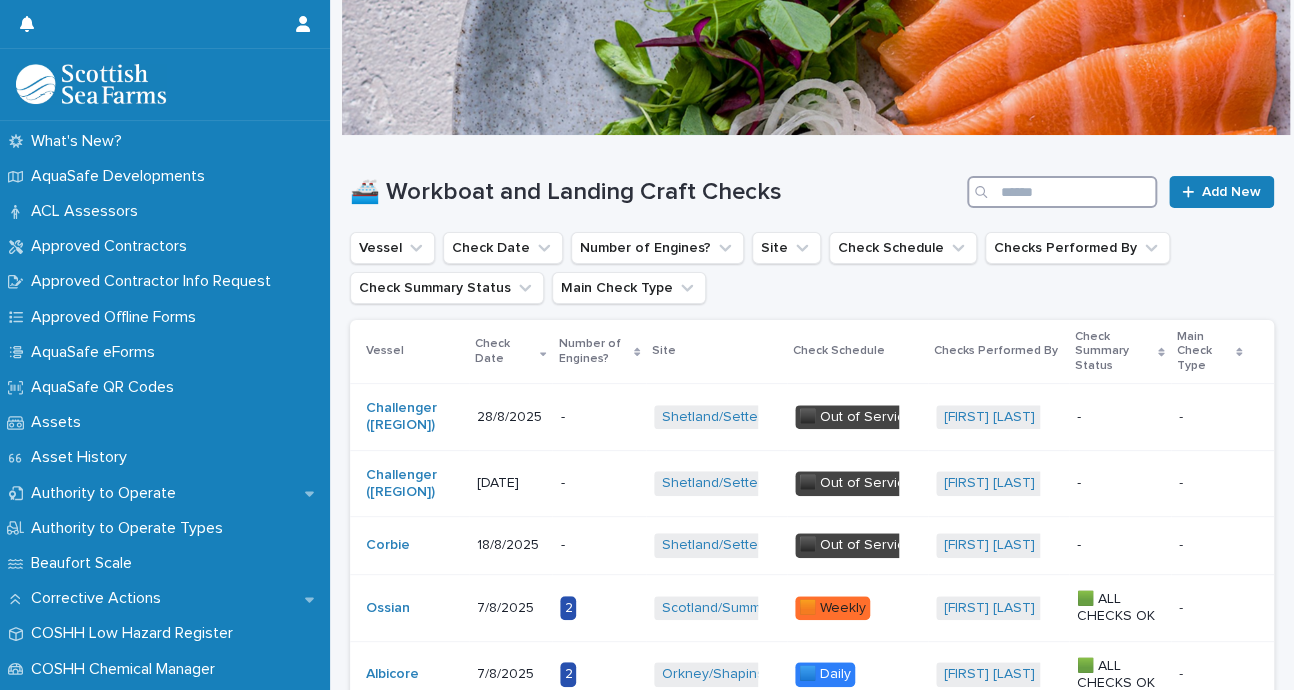 click at bounding box center [1062, 192] 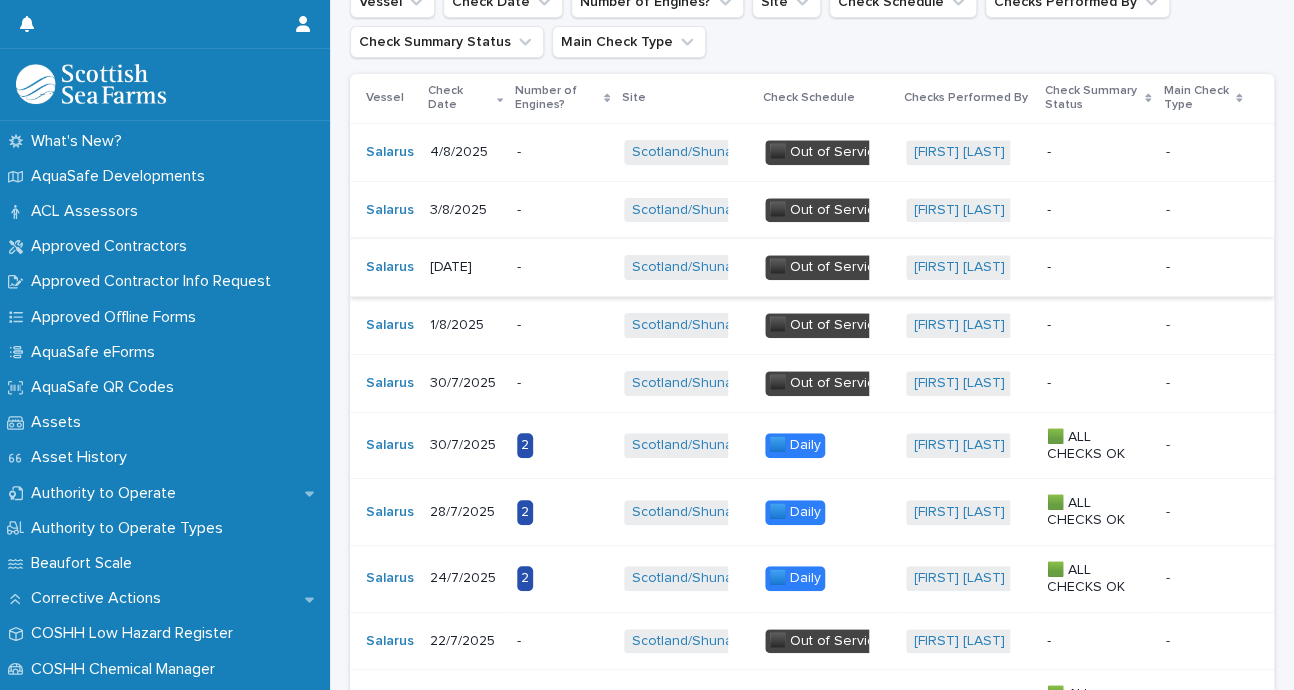 scroll, scrollTop: 311, scrollLeft: 0, axis: vertical 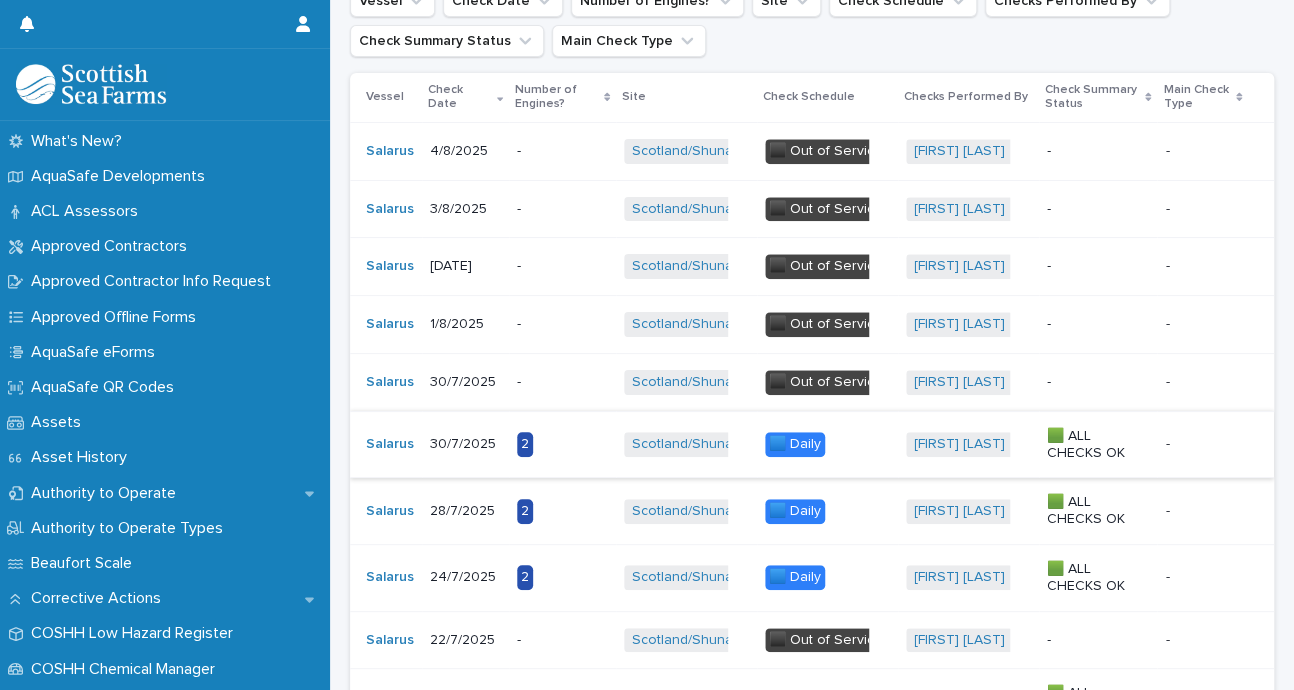 type on "*******" 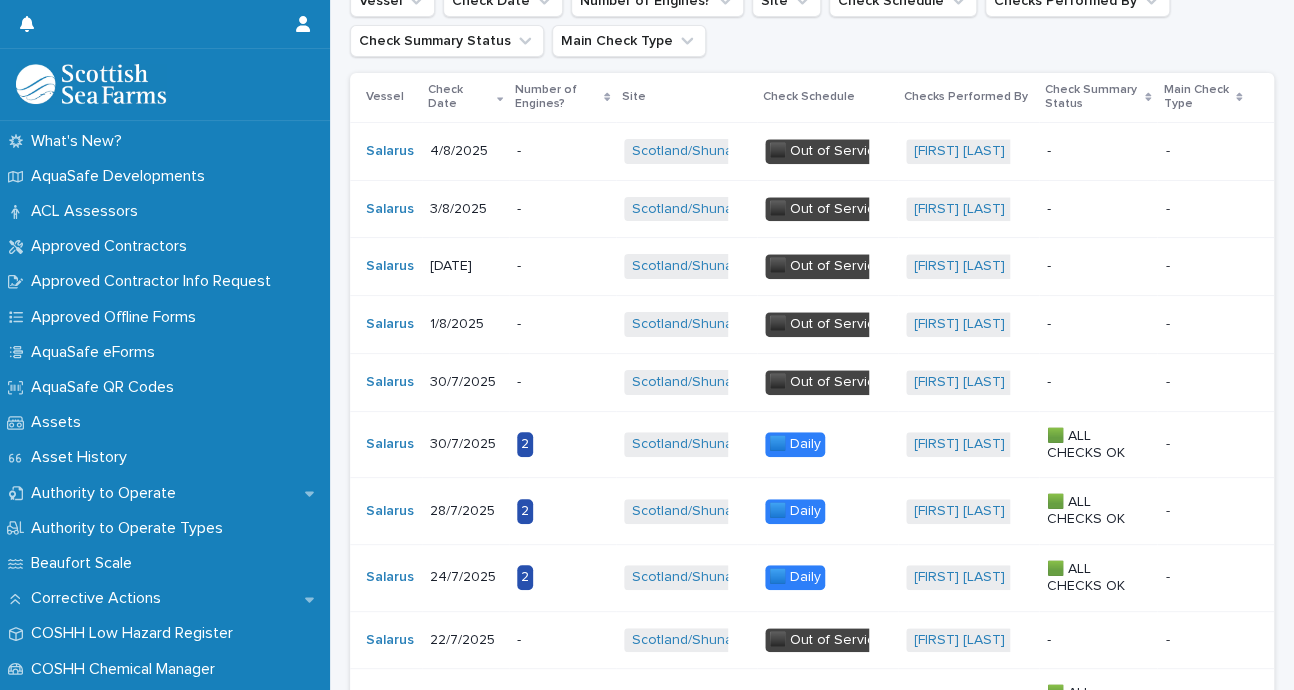 click on "2" at bounding box center [562, 444] 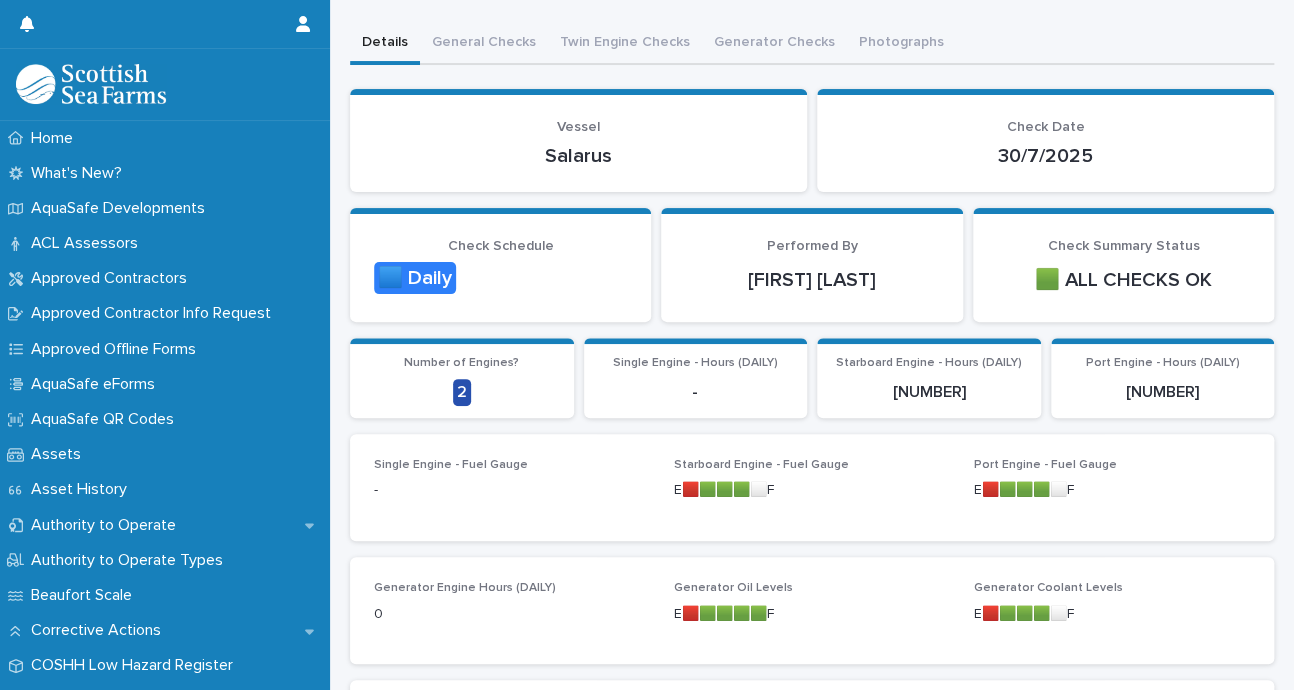 scroll, scrollTop: 96, scrollLeft: 0, axis: vertical 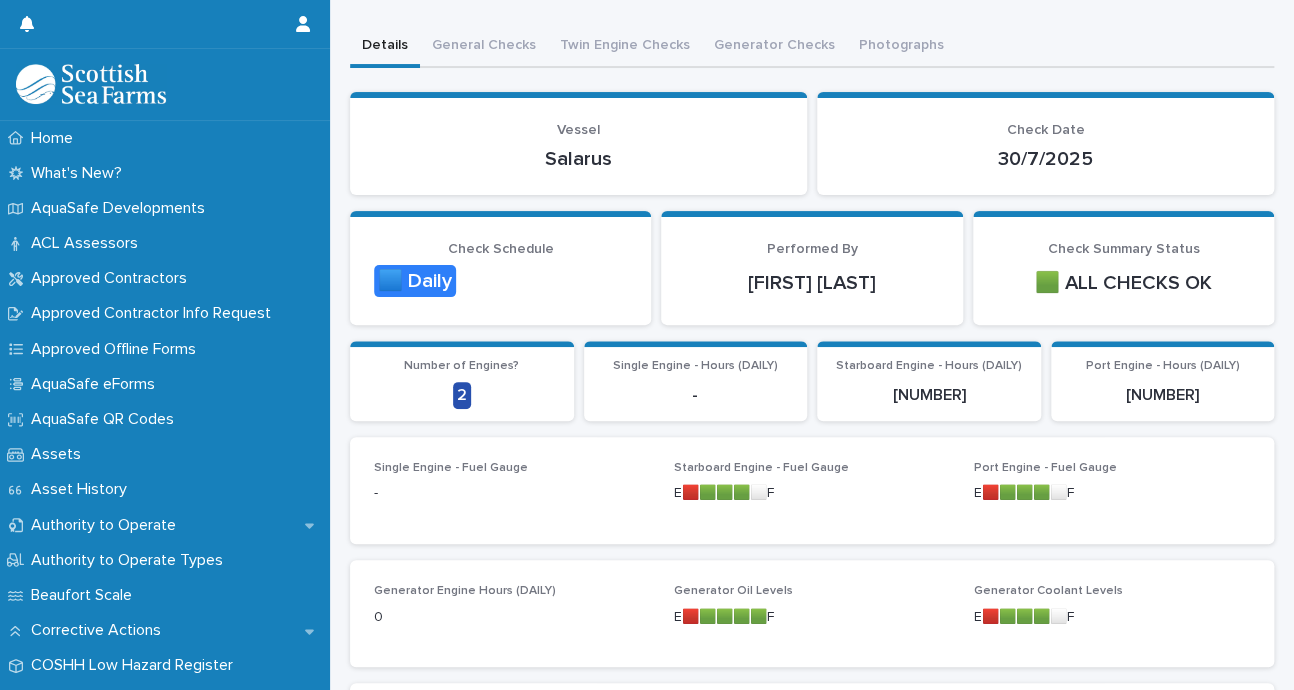 drag, startPoint x: 658, startPoint y: 277, endPoint x: 454, endPoint y: 5, distance: 340 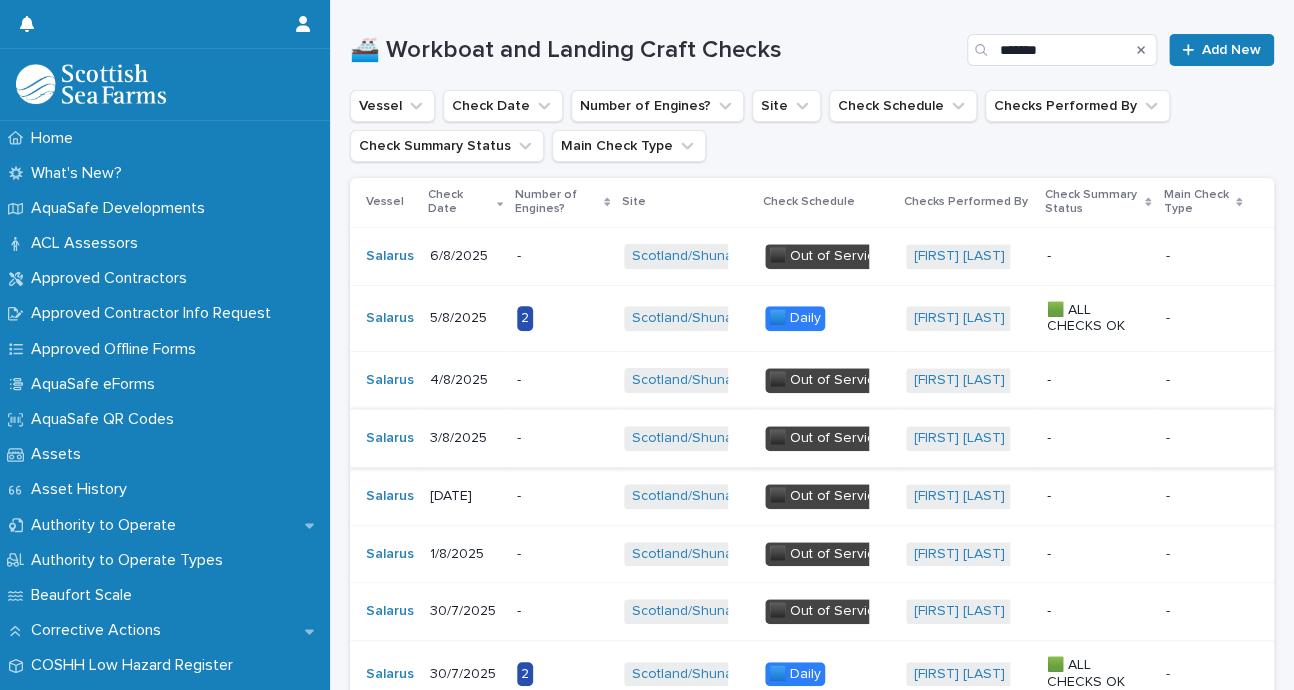 scroll, scrollTop: 207, scrollLeft: 0, axis: vertical 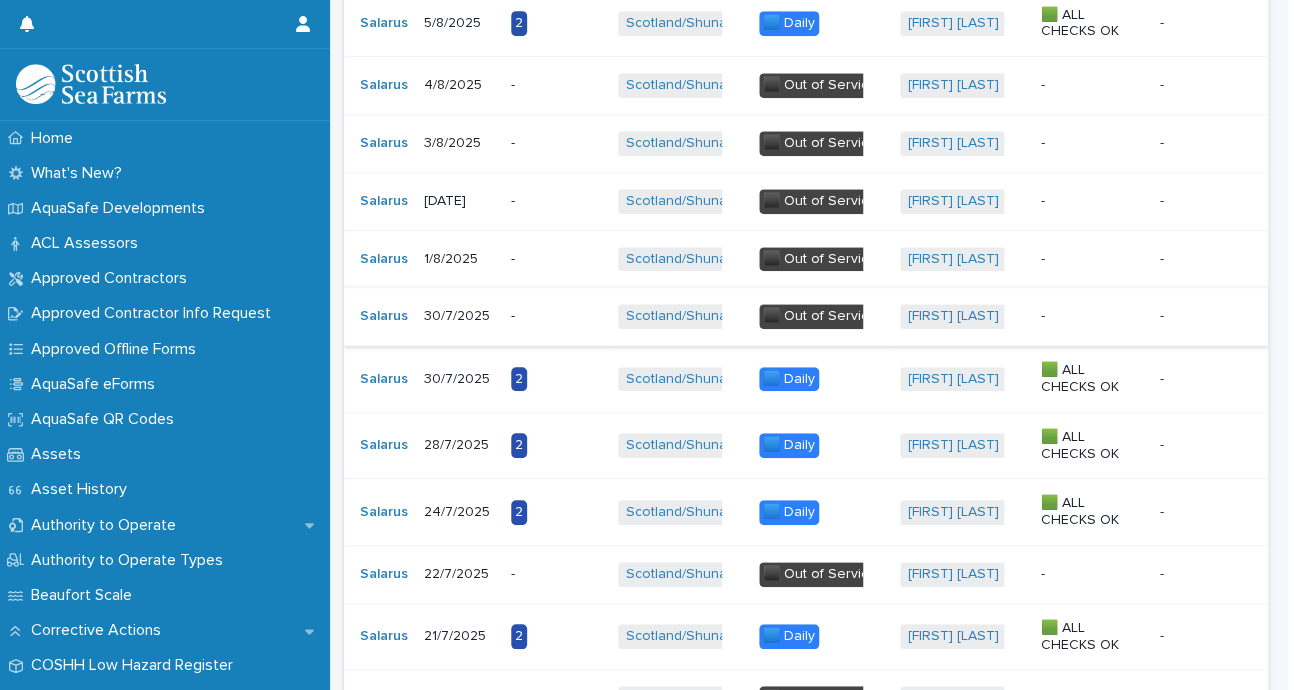 click on "Scotland/Shuna   + 0" at bounding box center (680, 445) 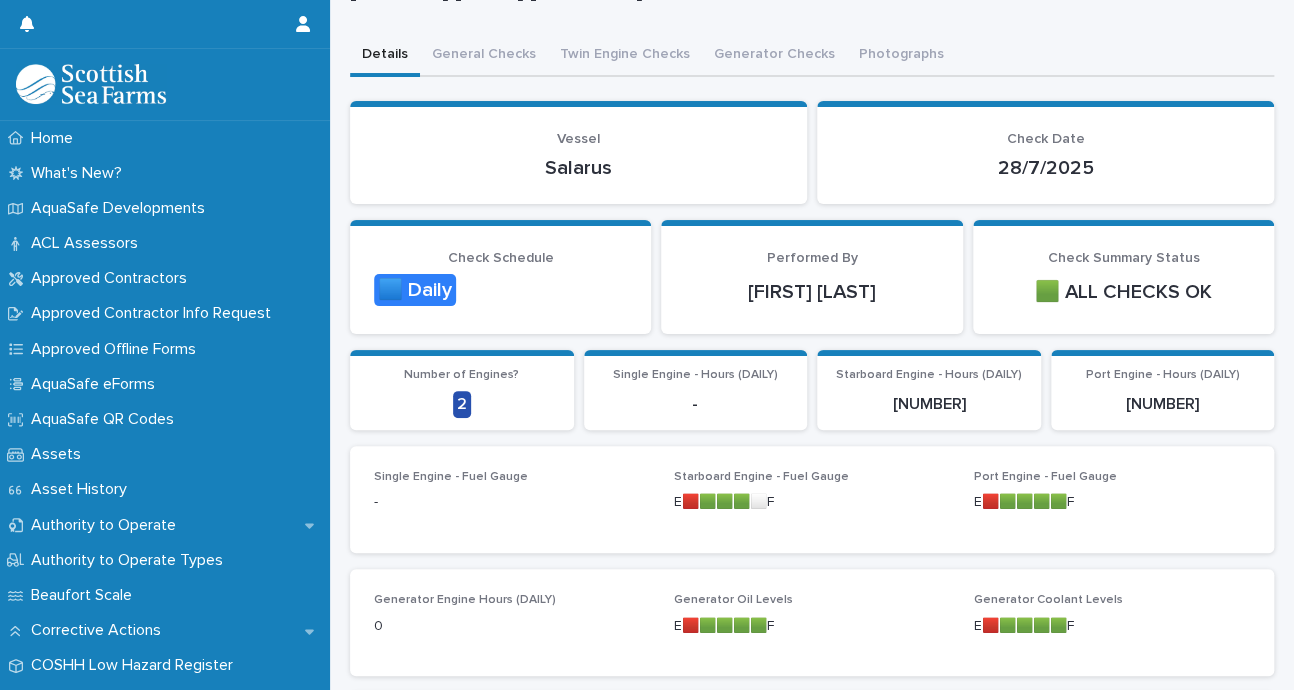 scroll, scrollTop: 88, scrollLeft: 0, axis: vertical 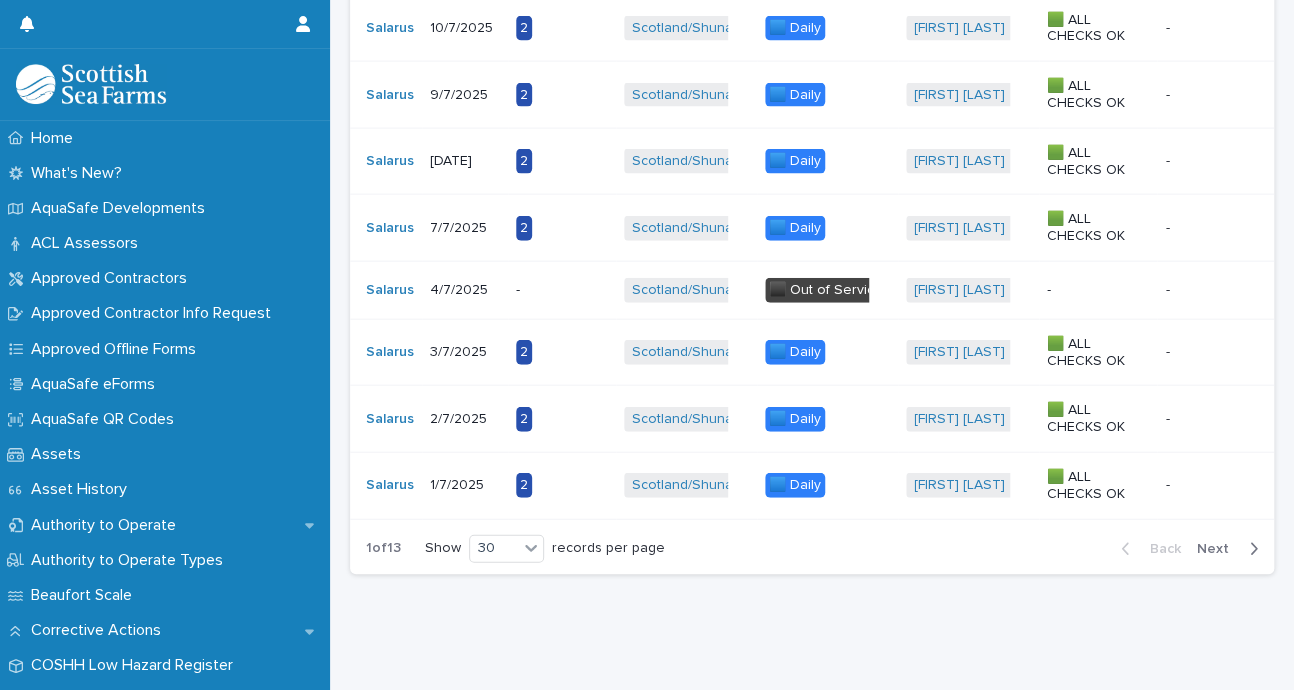 click on "Next" at bounding box center [1219, 549] 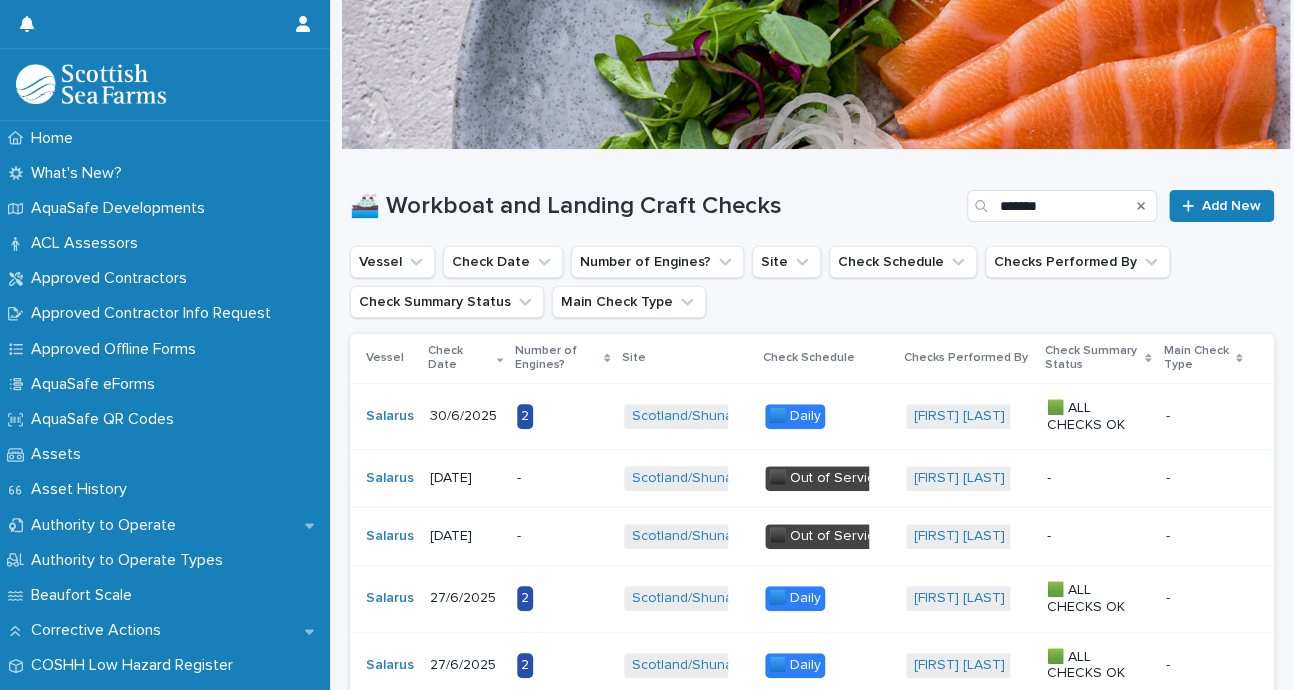 scroll, scrollTop: 42, scrollLeft: 0, axis: vertical 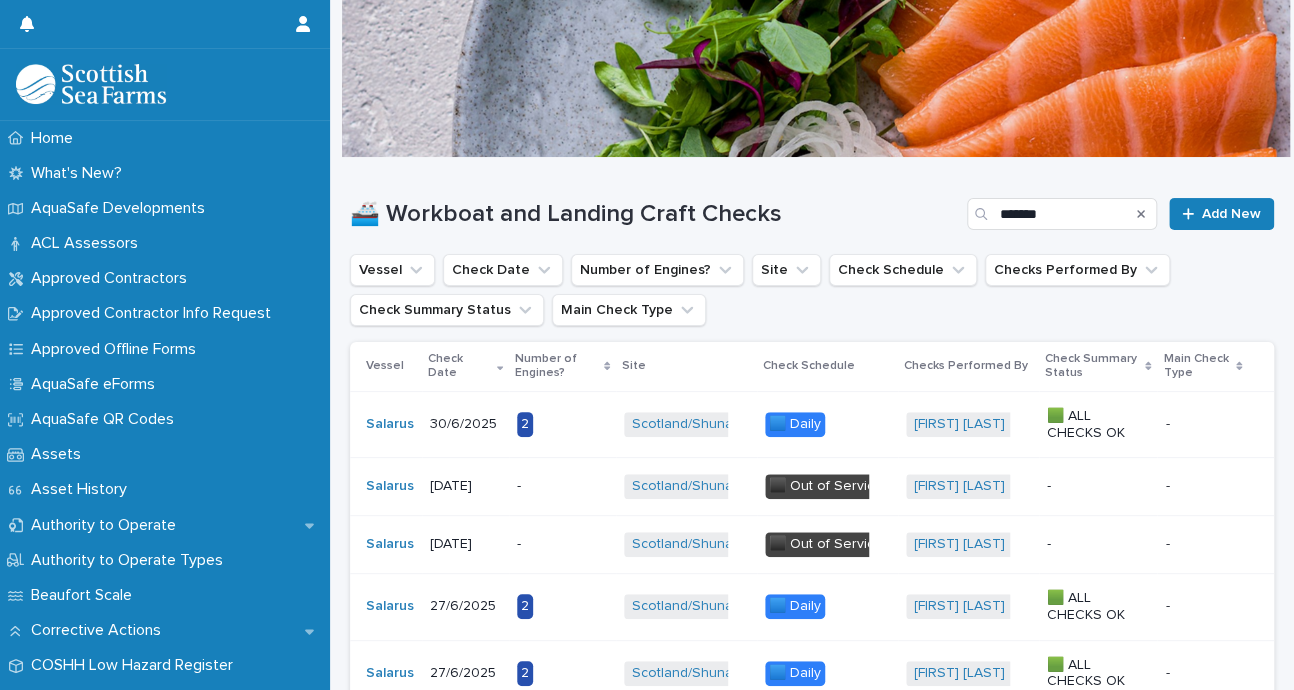 drag, startPoint x: 1171, startPoint y: 509, endPoint x: 847, endPoint y: 313, distance: 378.67136 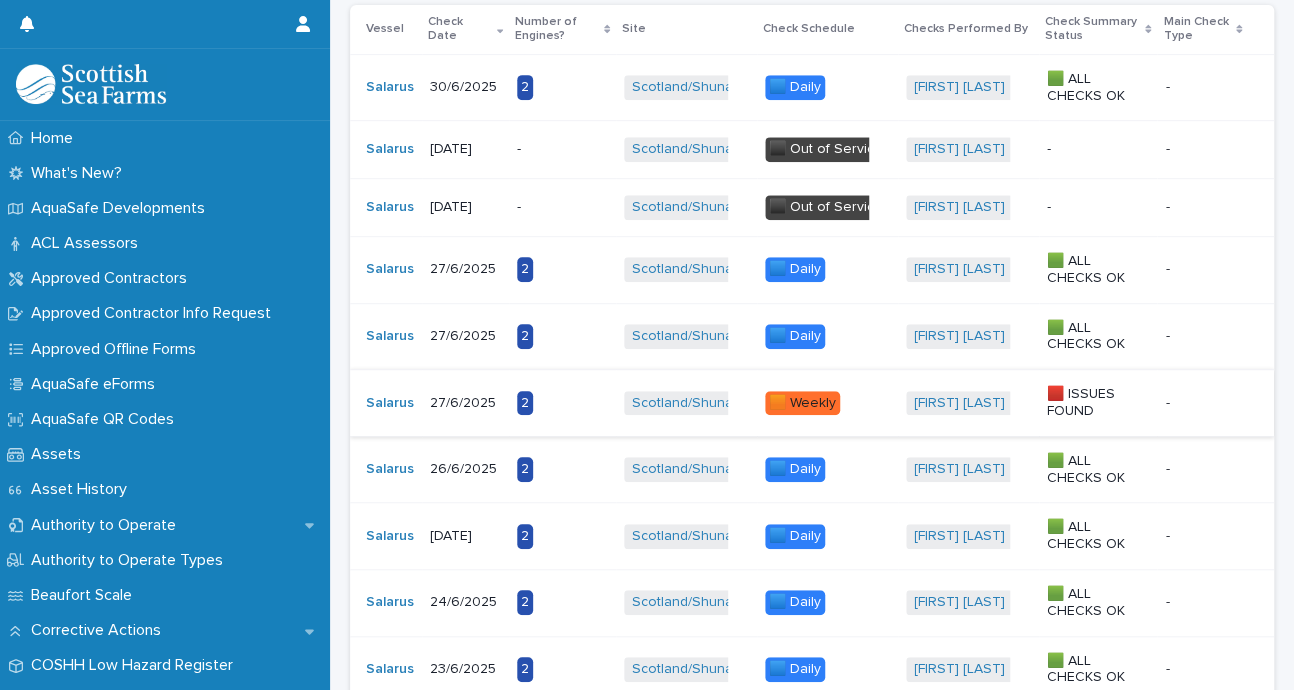 scroll, scrollTop: 0, scrollLeft: 0, axis: both 